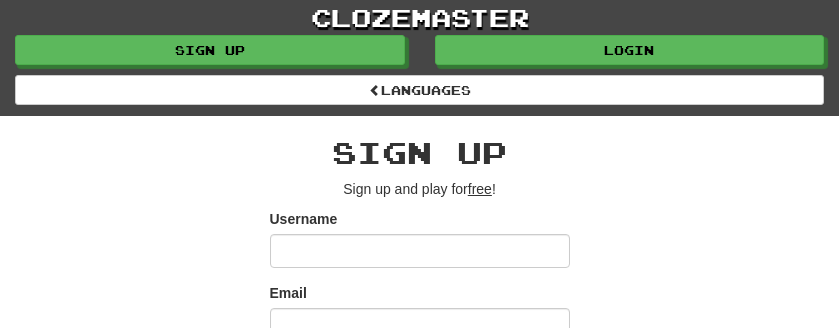 scroll, scrollTop: 0, scrollLeft: 0, axis: both 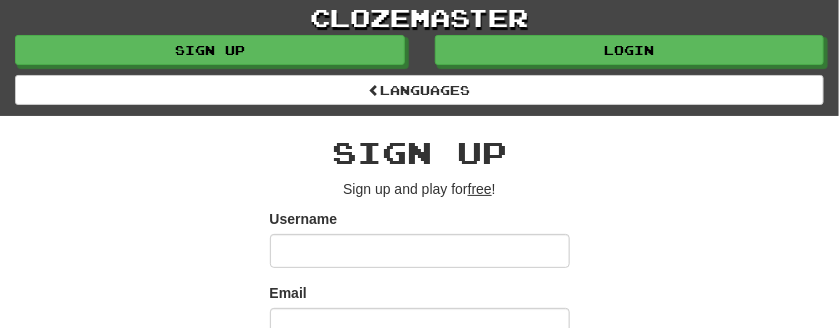 click on "Username" at bounding box center [420, 251] 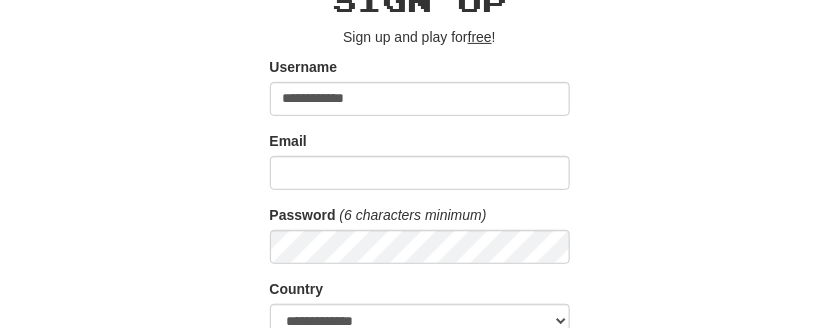 scroll, scrollTop: 200, scrollLeft: 0, axis: vertical 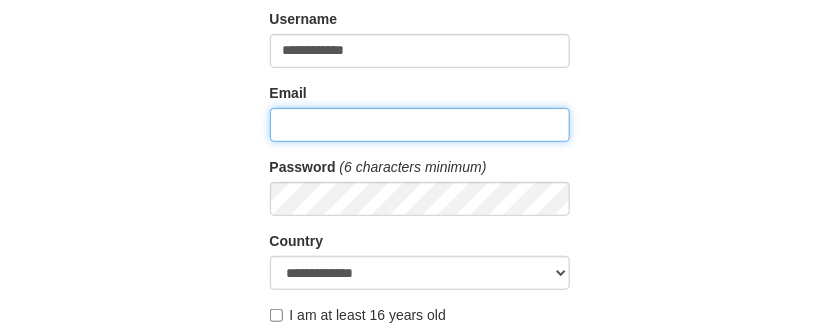 click on "Email" at bounding box center (420, 125) 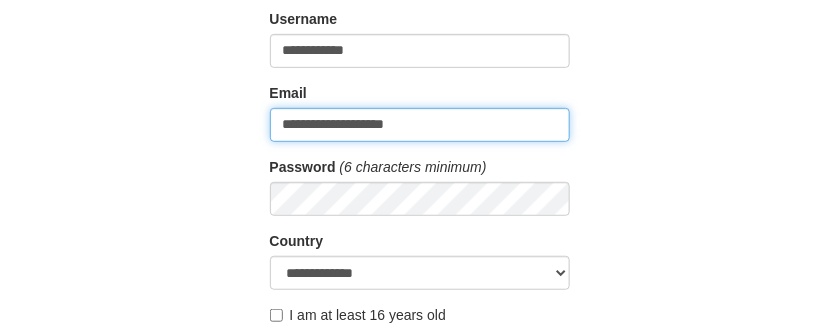 type on "**********" 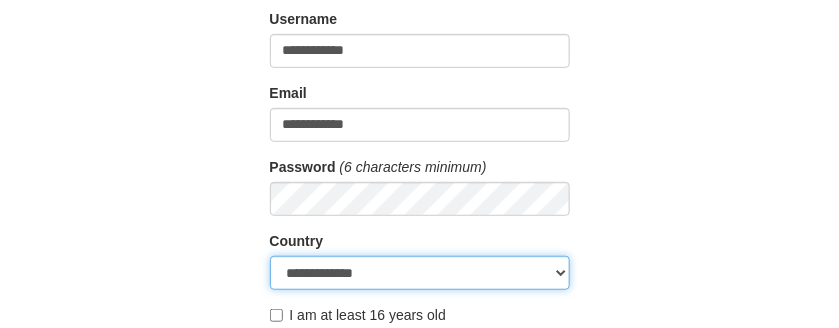 click on "**********" at bounding box center [420, 273] 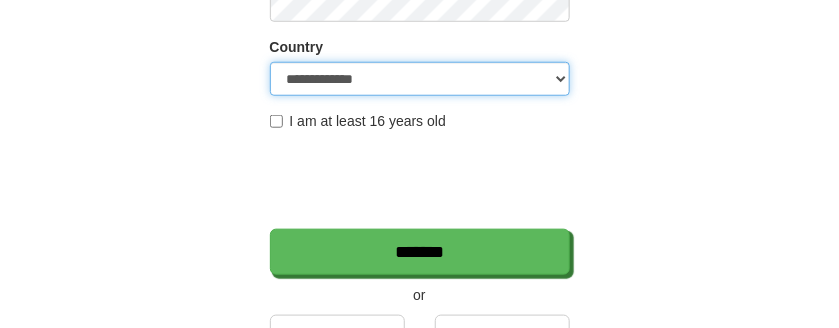 scroll, scrollTop: 400, scrollLeft: 0, axis: vertical 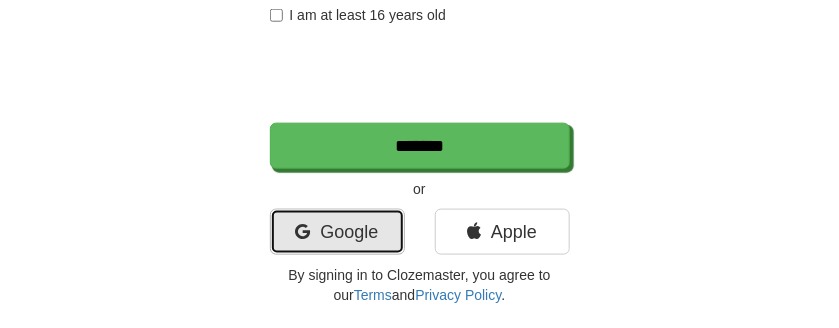 click on "Google" at bounding box center [337, 232] 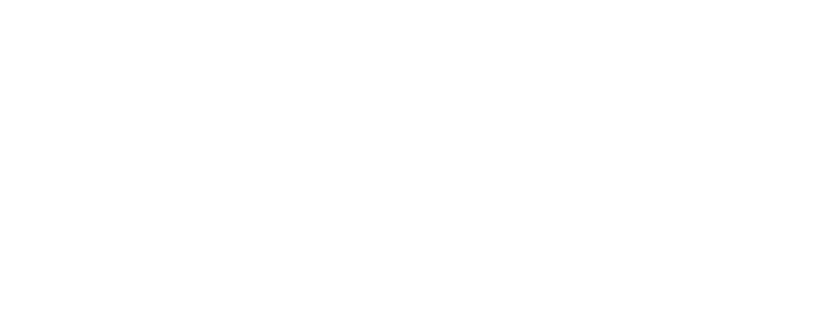 scroll, scrollTop: 0, scrollLeft: 0, axis: both 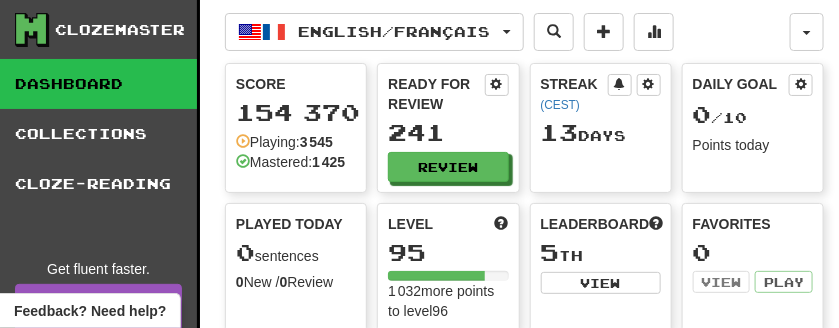 drag, startPoint x: 605, startPoint y: 0, endPoint x: 715, endPoint y: 24, distance: 112.587746 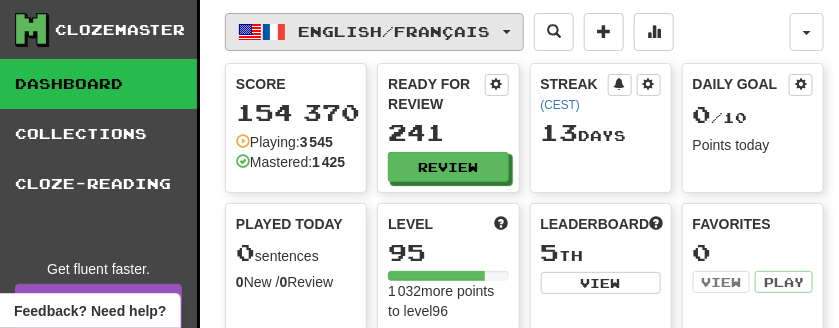 click on "English  /  Français" at bounding box center (395, 31) 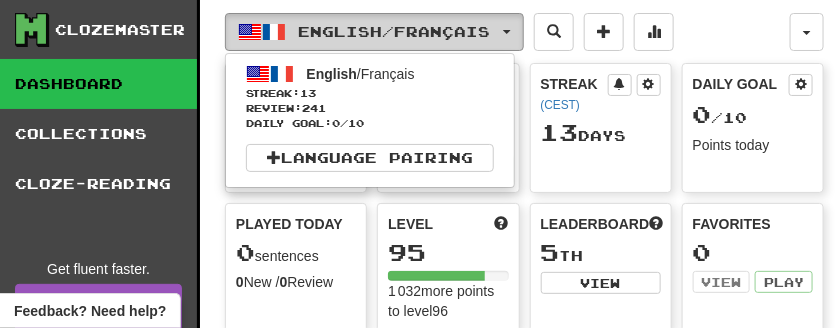 click on "English  /  Français" at bounding box center (395, 31) 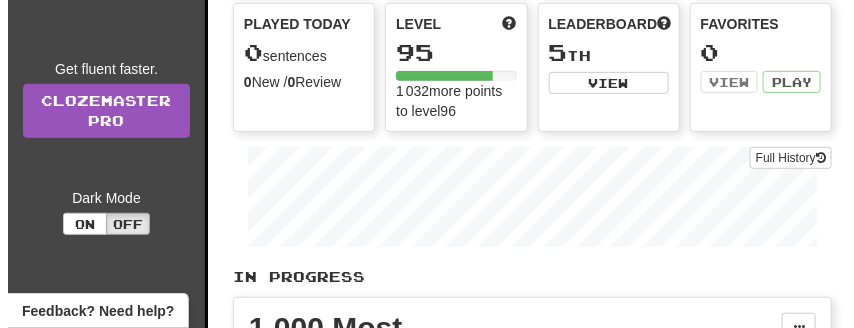scroll, scrollTop: 0, scrollLeft: 0, axis: both 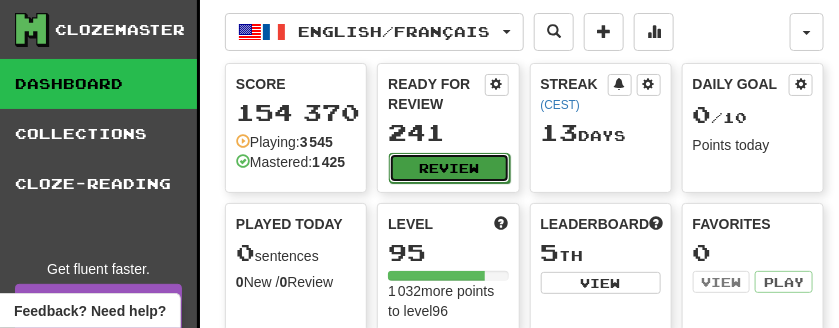 click on "Review" at bounding box center [449, 168] 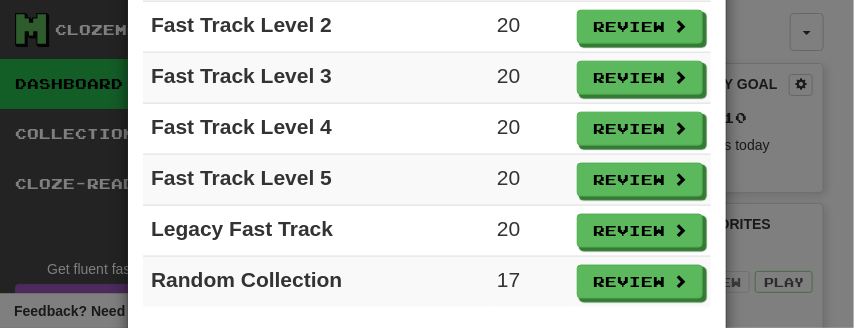 scroll, scrollTop: 659, scrollLeft: 0, axis: vertical 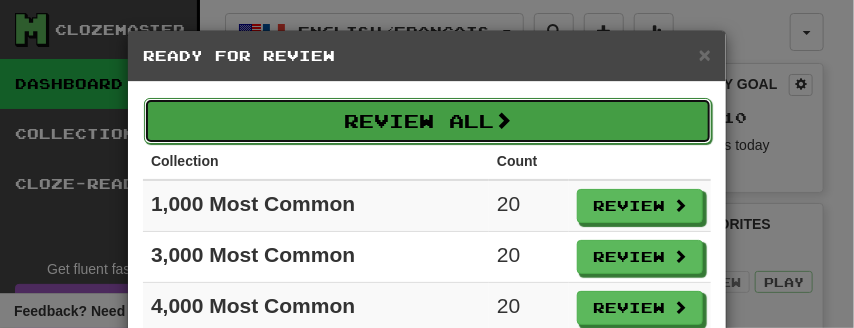 click on "Review All" at bounding box center (428, 121) 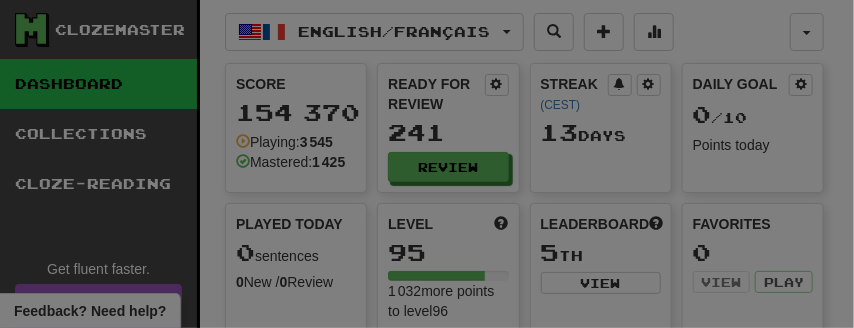 select on "**" 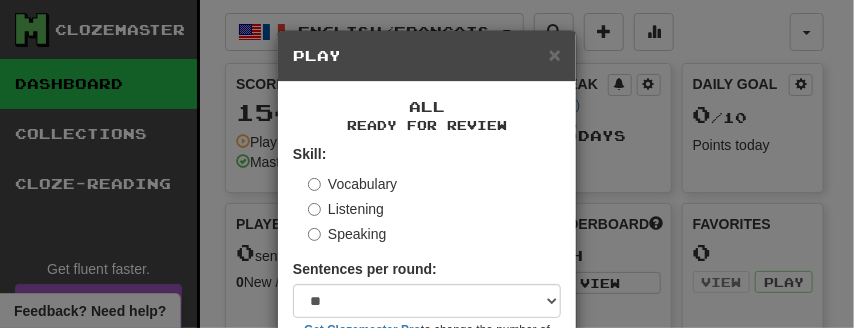 click on "Speaking" at bounding box center (347, 234) 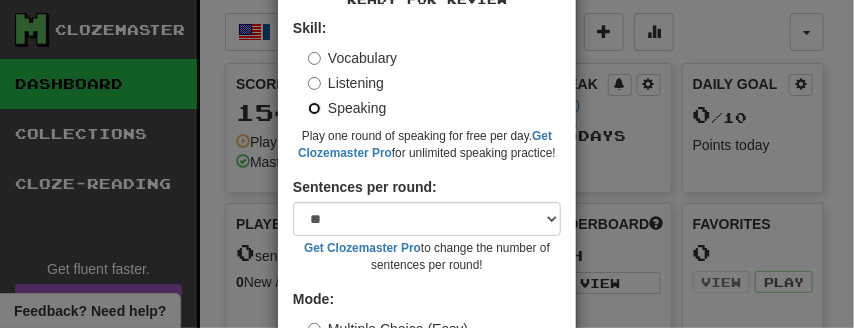 scroll, scrollTop: 277, scrollLeft: 0, axis: vertical 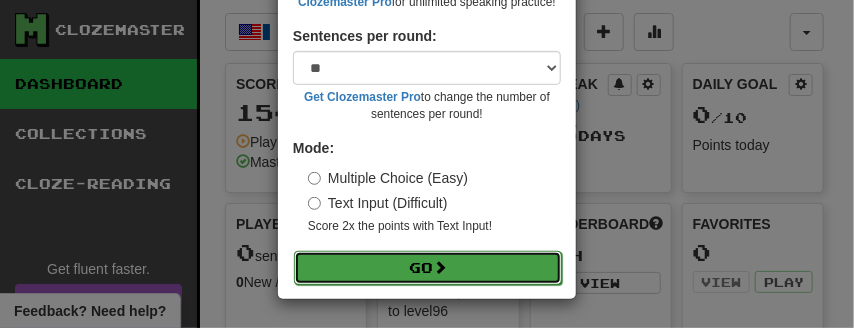 click on "Go" at bounding box center [428, 268] 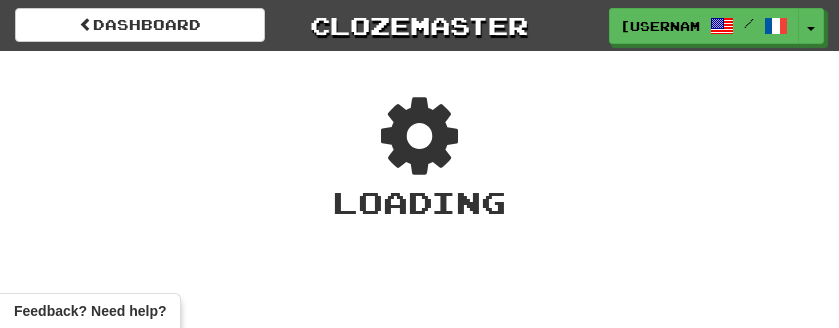 scroll, scrollTop: 0, scrollLeft: 0, axis: both 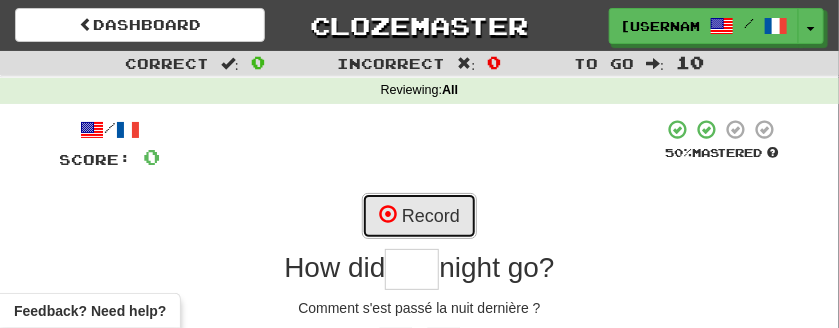 click on "Record" at bounding box center (419, 216) 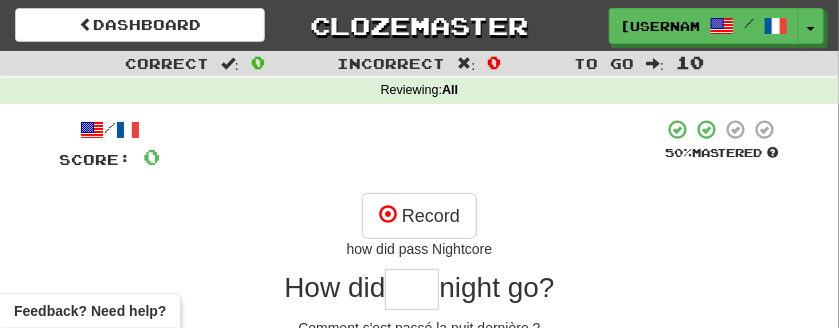 scroll, scrollTop: 200, scrollLeft: 0, axis: vertical 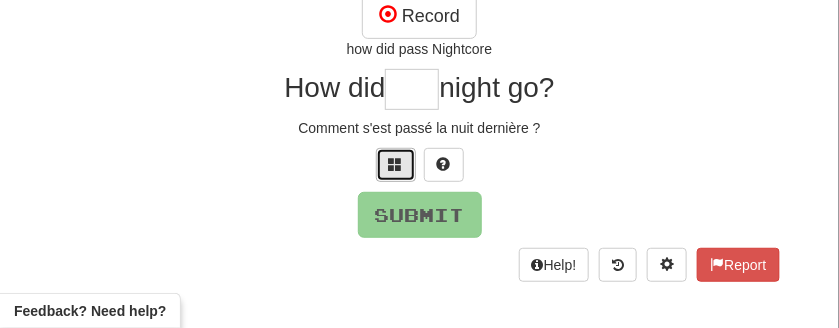 click at bounding box center [396, 164] 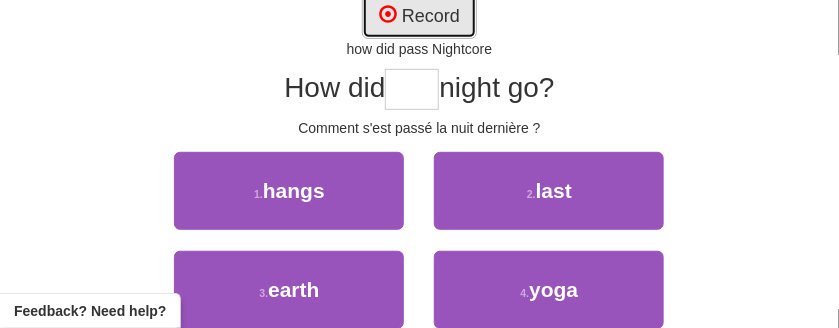 click on "Record" at bounding box center (419, 16) 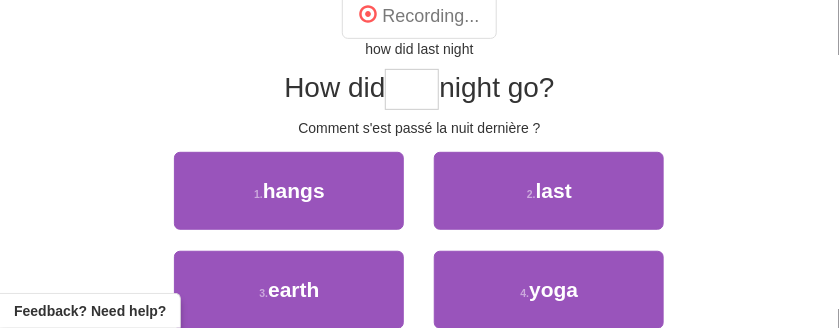 type on "****" 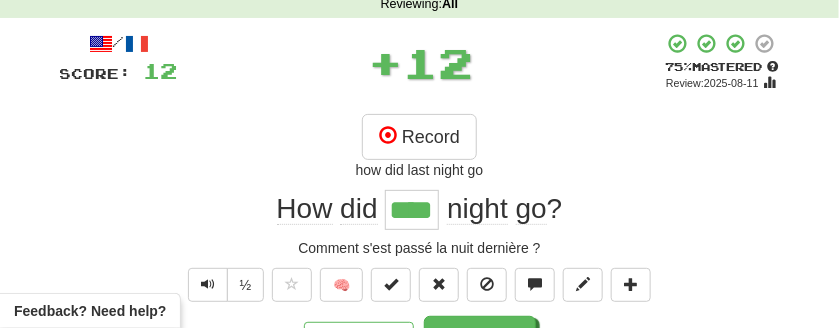 scroll, scrollTop: 106, scrollLeft: 0, axis: vertical 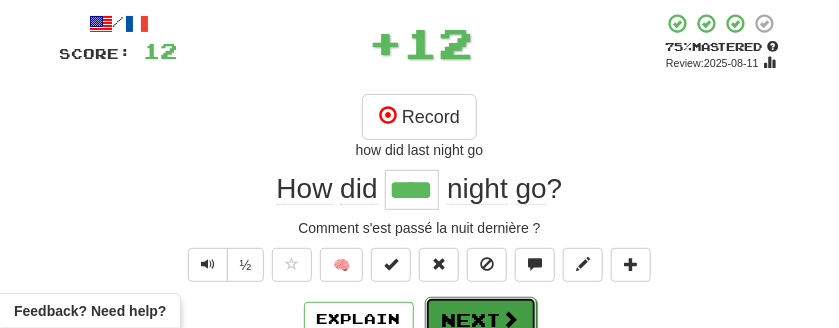 click on "Next" at bounding box center (481, 320) 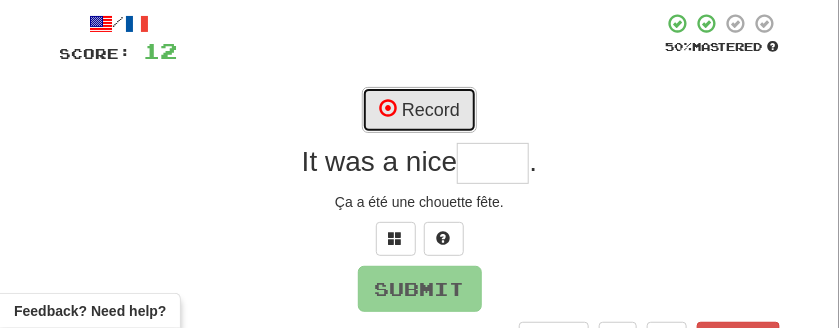 click on "Record" at bounding box center (419, 110) 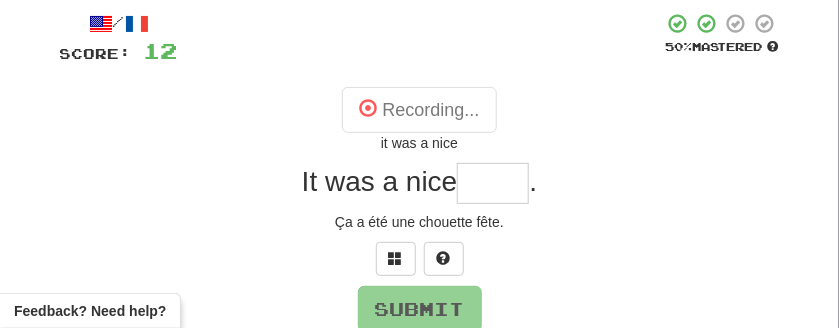 type on "*****" 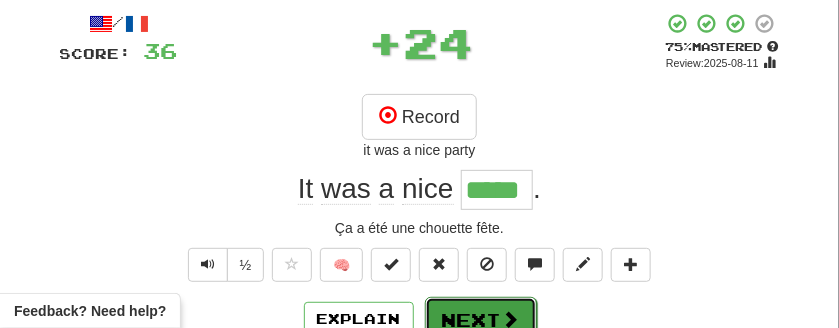 click on "Next" at bounding box center [481, 320] 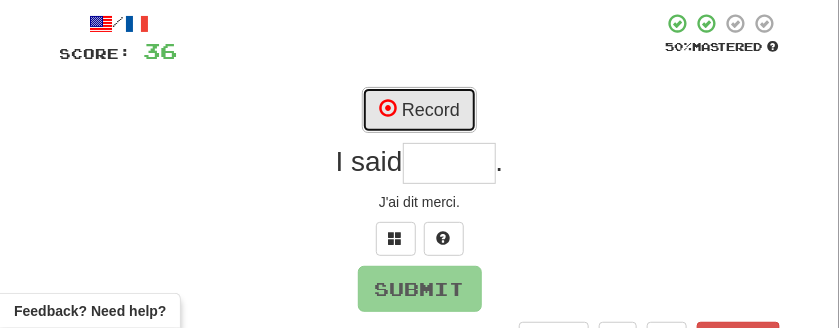 click on "Record" at bounding box center (419, 110) 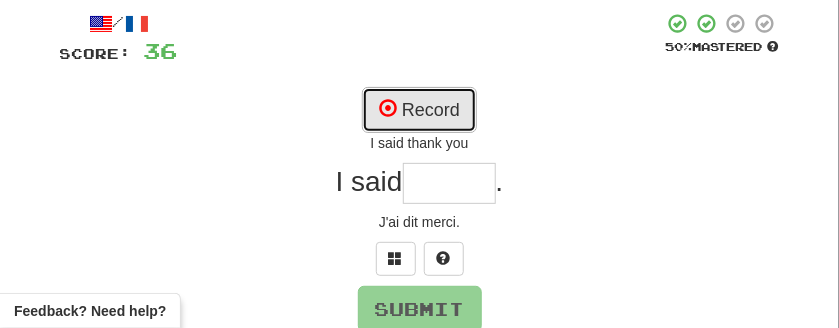 click on "Record" at bounding box center [419, 110] 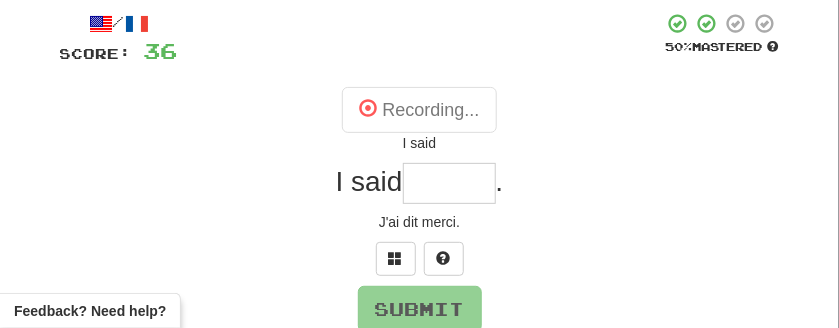 type on "******" 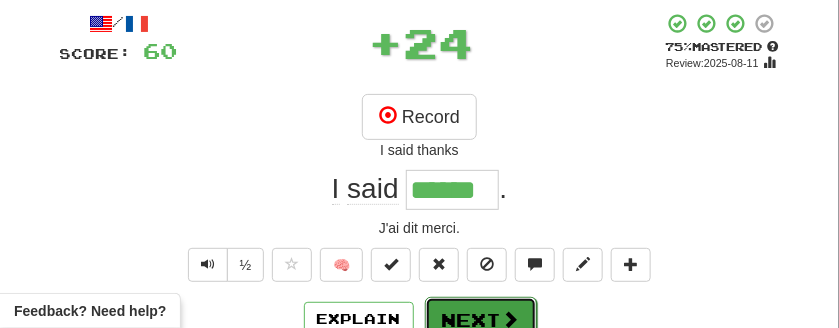 click on "Next" at bounding box center [481, 320] 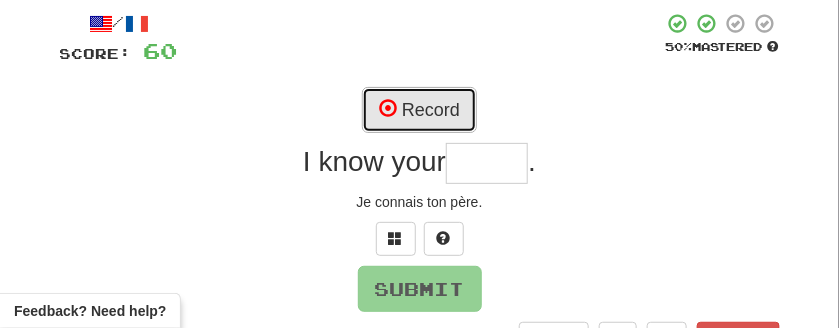 click on "Record" at bounding box center [419, 110] 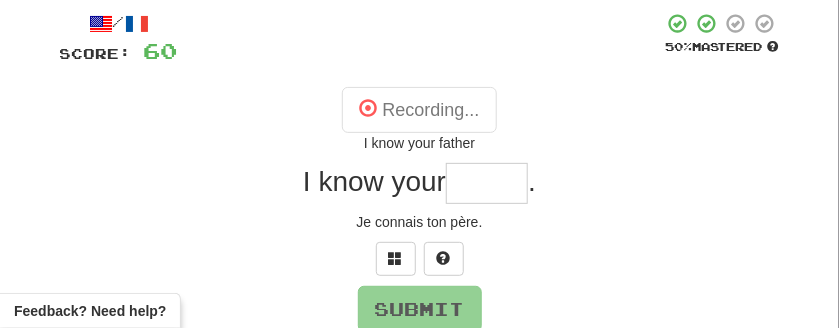 type on "******" 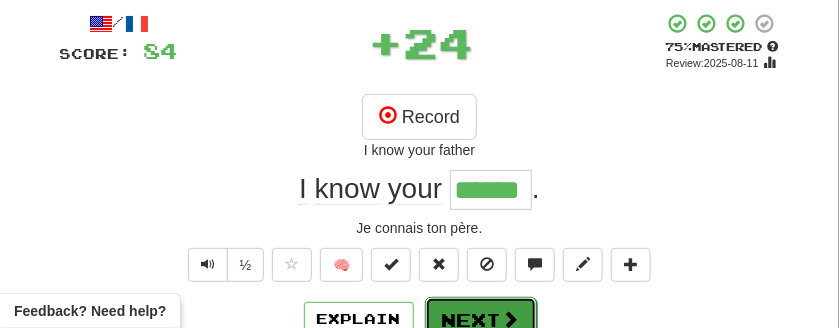 click at bounding box center (511, 319) 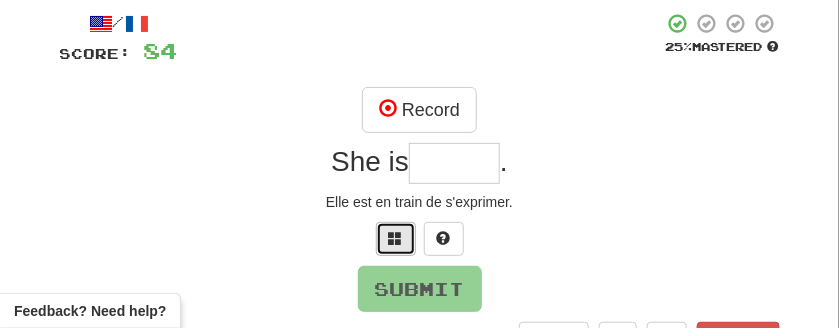 click at bounding box center (396, 238) 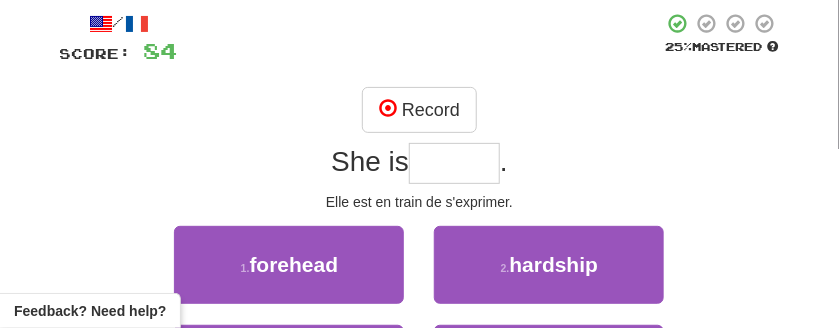 scroll, scrollTop: 205, scrollLeft: 0, axis: vertical 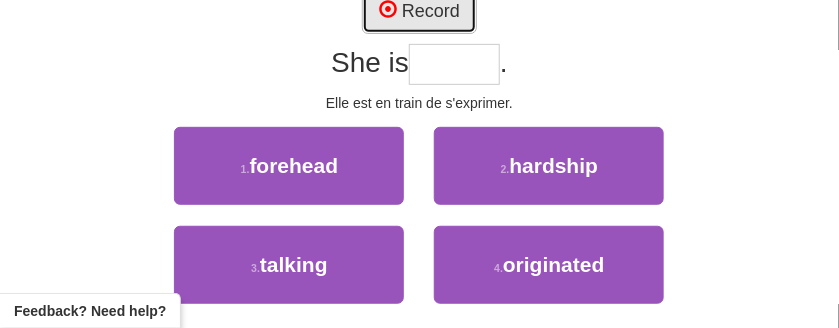 click on "Record" at bounding box center [419, 11] 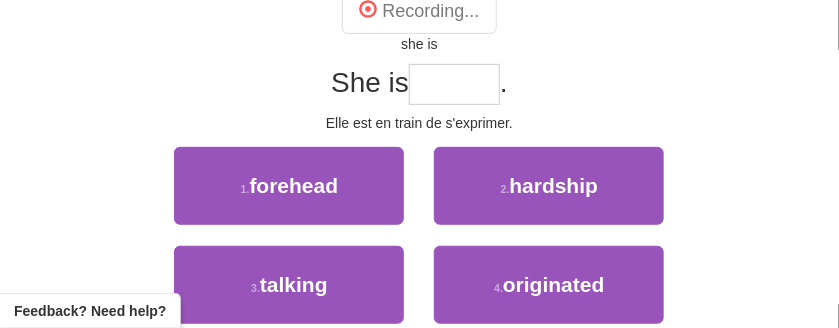 type on "*******" 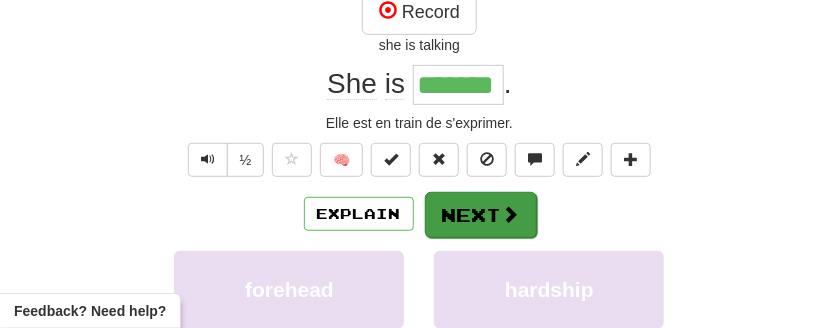 scroll, scrollTop: 112, scrollLeft: 0, axis: vertical 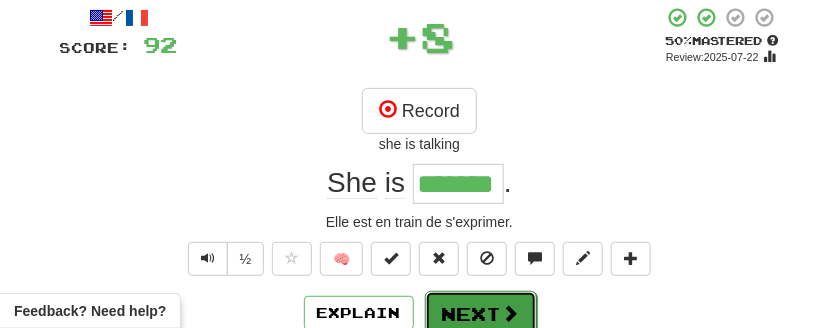 click on "Next" at bounding box center [481, 314] 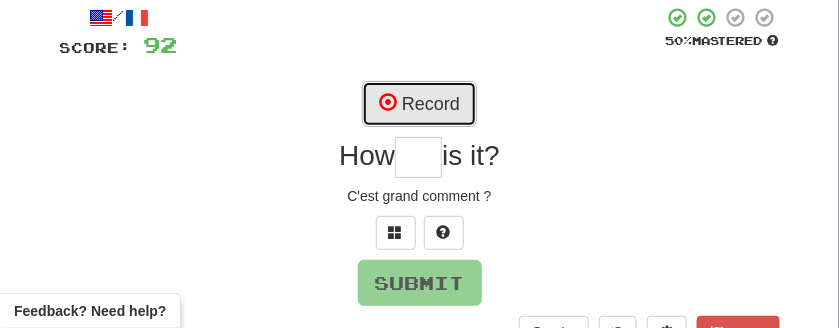 click on "Record" at bounding box center (419, 104) 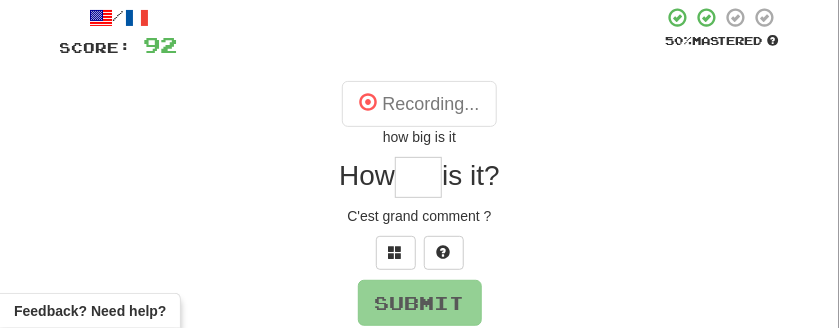 type on "***" 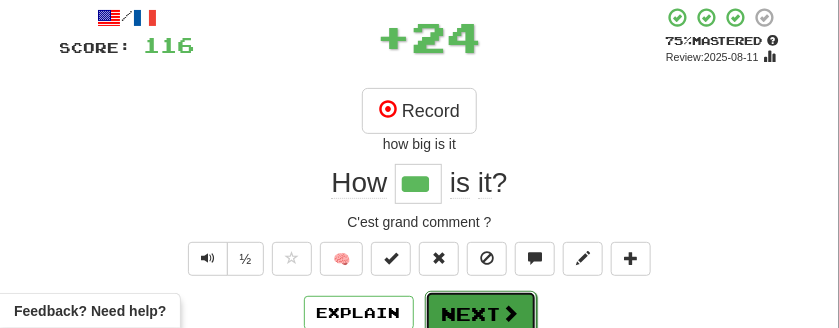 click on "Next" at bounding box center (481, 314) 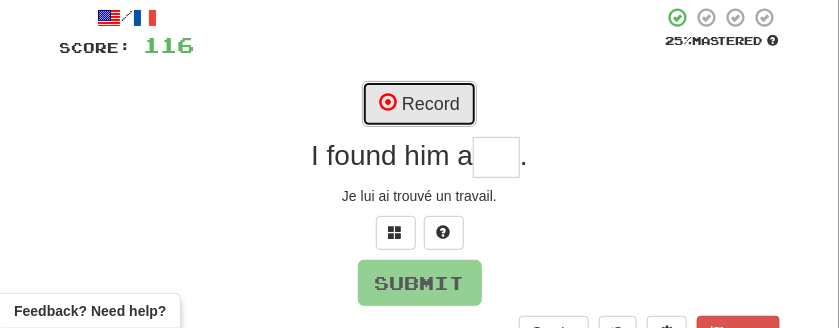 click on "Record" at bounding box center (419, 104) 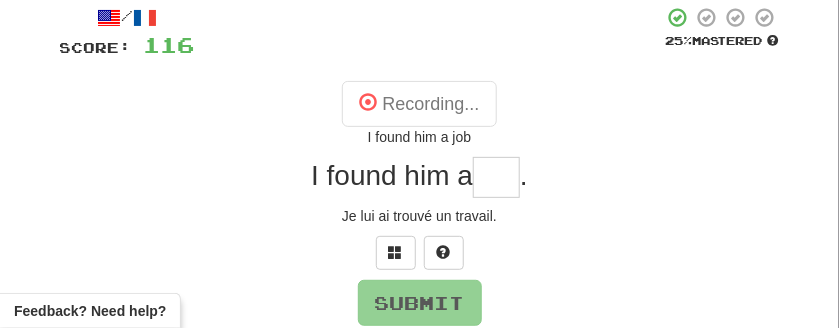 type on "***" 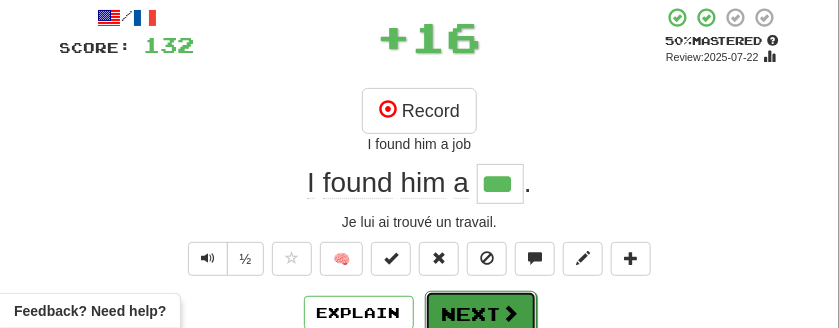 click on "Next" at bounding box center (481, 314) 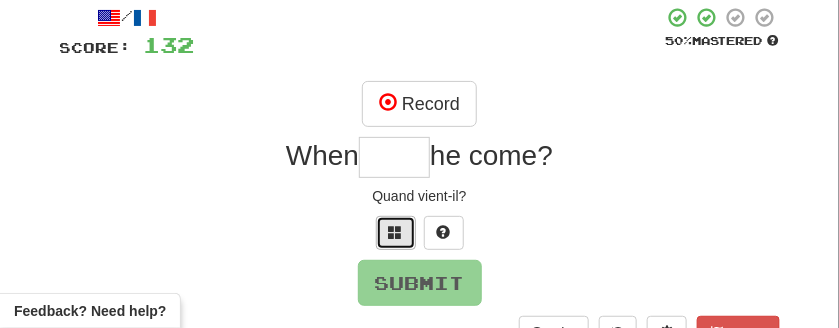 click at bounding box center [396, 232] 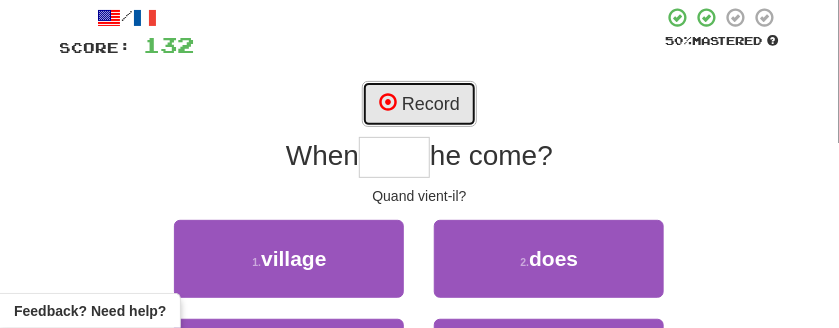 click on "Record" at bounding box center [419, 104] 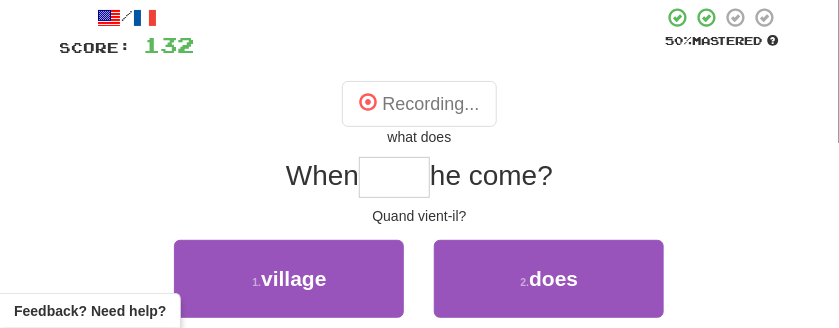 type on "****" 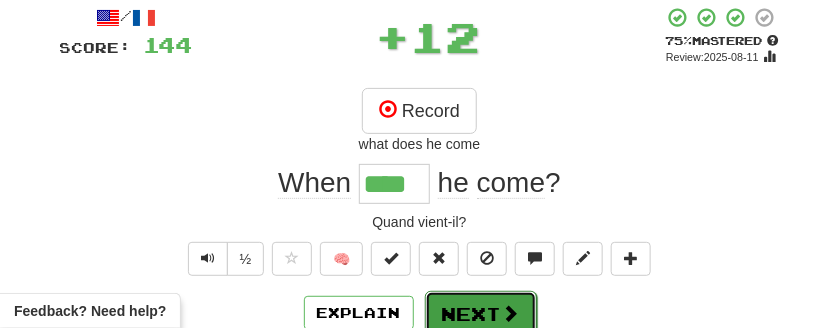 click on "Next" at bounding box center [481, 314] 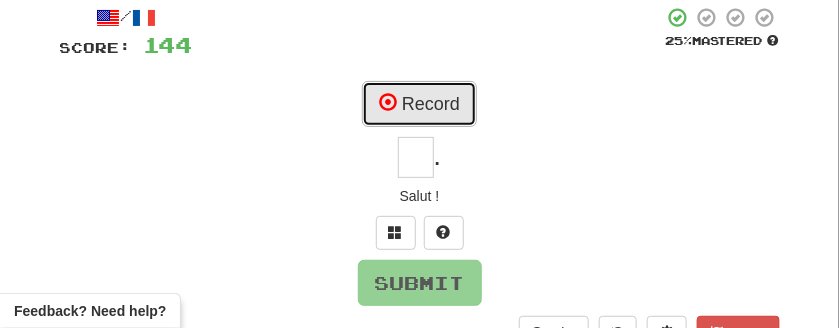 click on "Record" at bounding box center [419, 104] 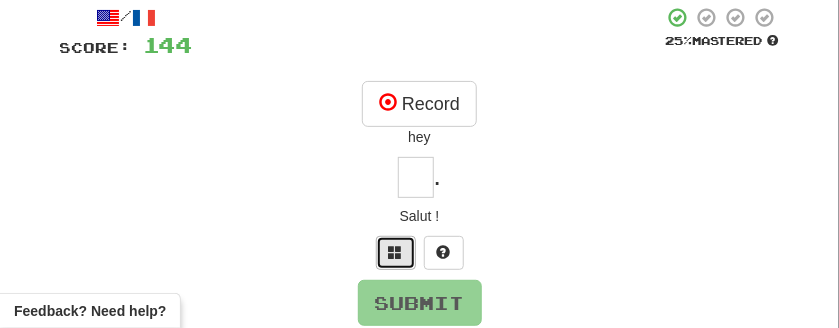 click at bounding box center (396, 252) 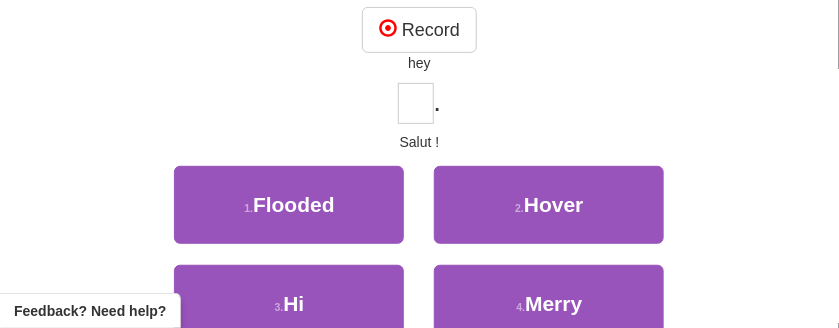 scroll, scrollTop: 211, scrollLeft: 0, axis: vertical 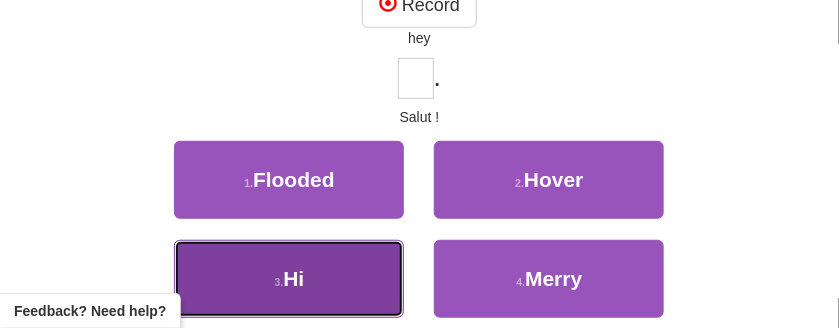 click on "3 .  Hi" at bounding box center (289, 279) 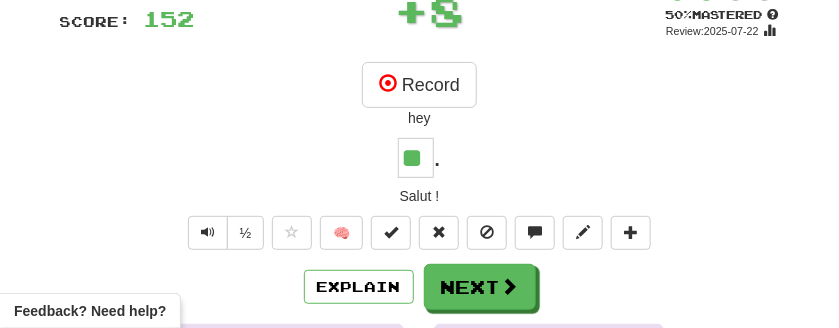 scroll, scrollTop: 117, scrollLeft: 0, axis: vertical 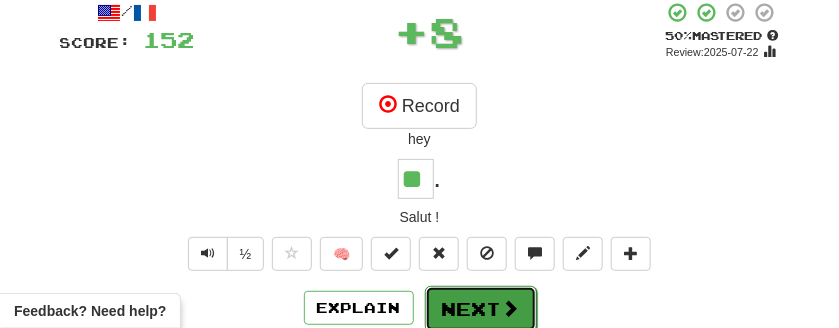 click at bounding box center (511, 308) 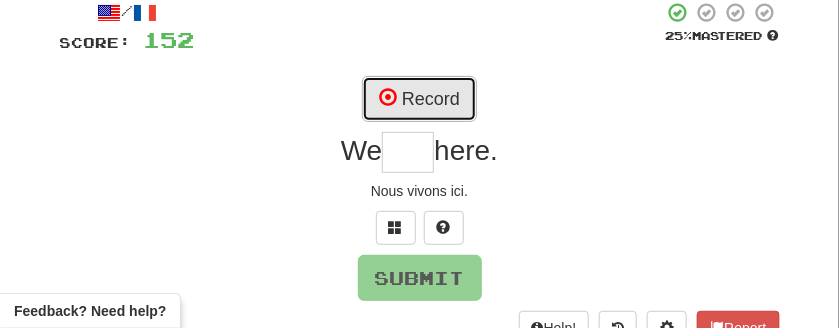 click on "Record" at bounding box center (419, 99) 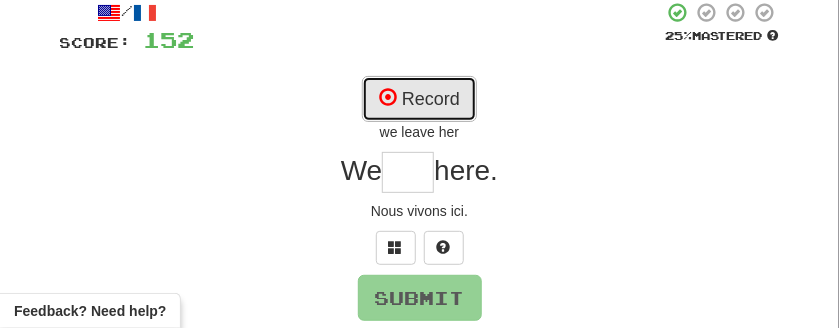 click on "Record" at bounding box center (419, 99) 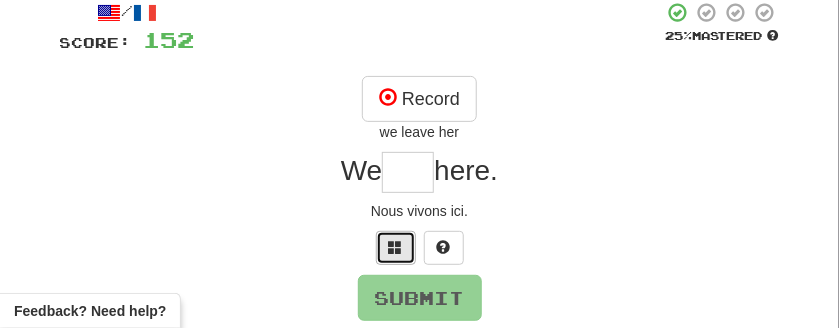 click at bounding box center [396, 248] 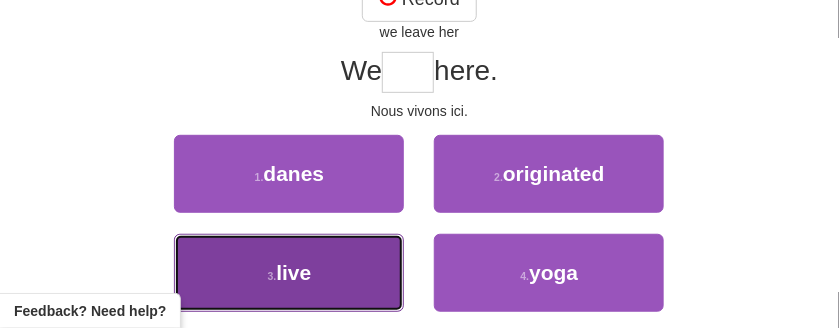 click on "3 .  live" at bounding box center [289, 273] 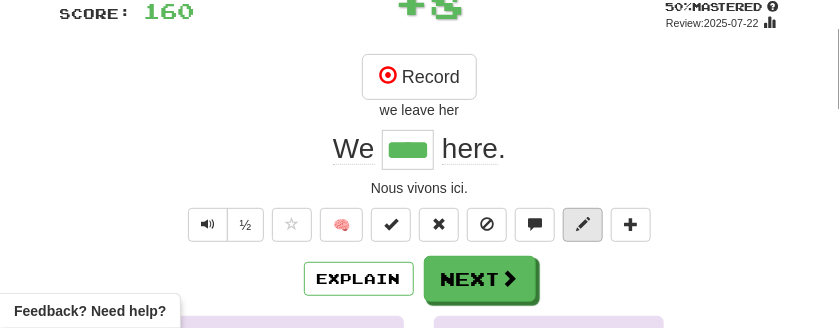 scroll, scrollTop: 123, scrollLeft: 0, axis: vertical 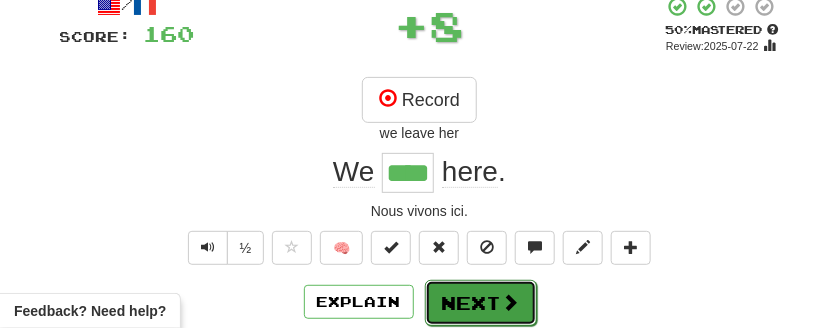 click on "Next" at bounding box center [481, 303] 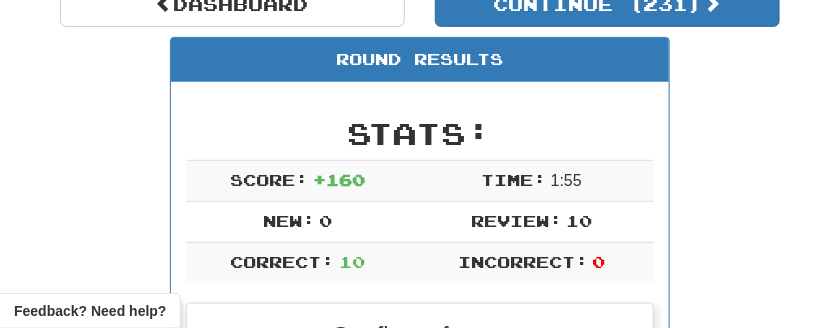 scroll, scrollTop: 211, scrollLeft: 0, axis: vertical 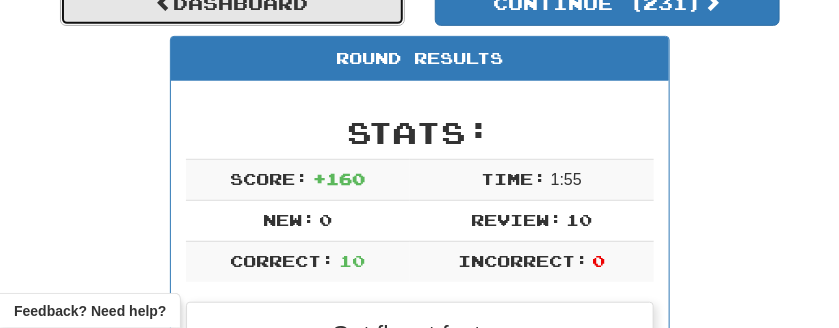 click on "Dashboard" at bounding box center [232, 3] 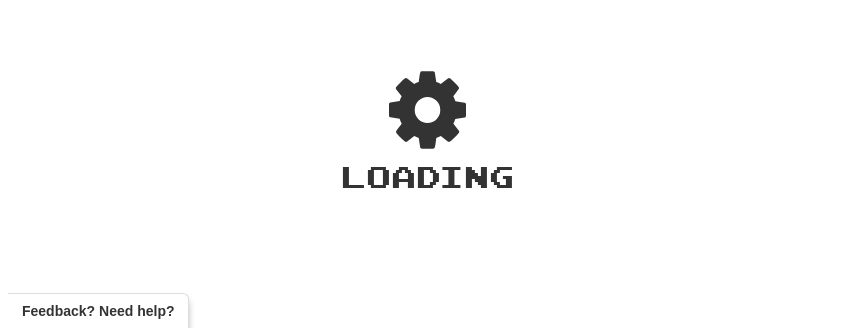 scroll, scrollTop: 0, scrollLeft: 0, axis: both 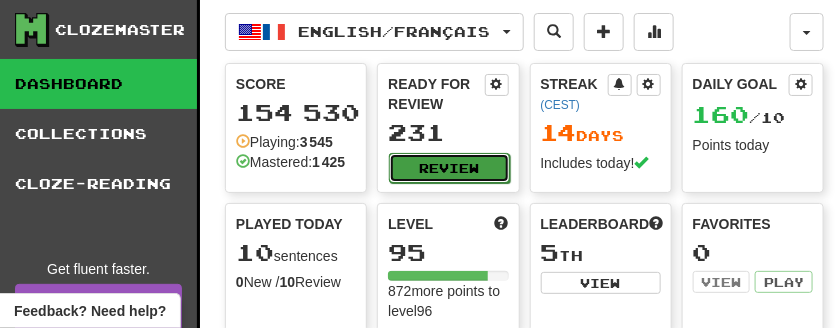 click on "Review" at bounding box center (449, 168) 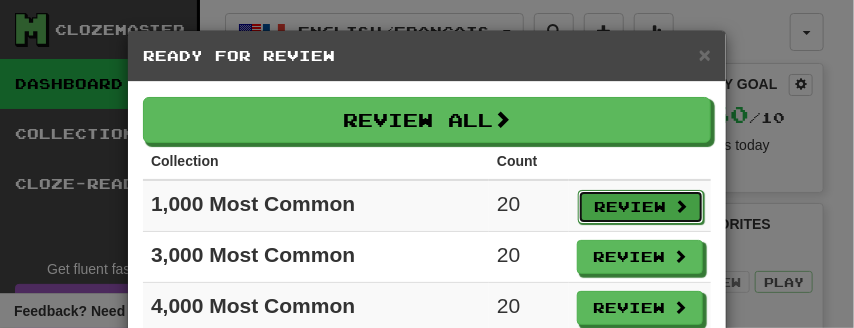 click on "Review" at bounding box center (641, 207) 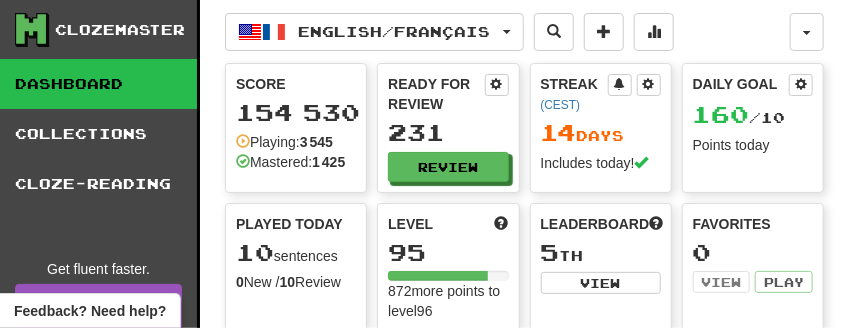 select on "**" 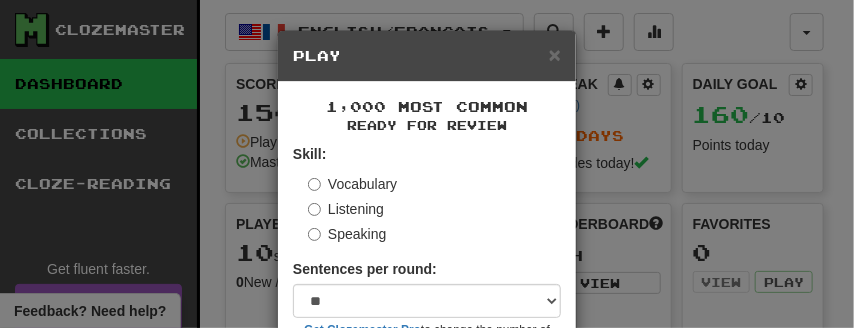 click on "Speaking" at bounding box center (347, 234) 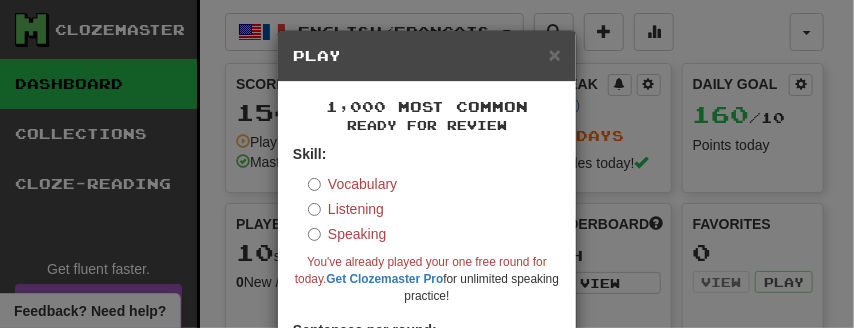 click on "Listening" at bounding box center (346, 209) 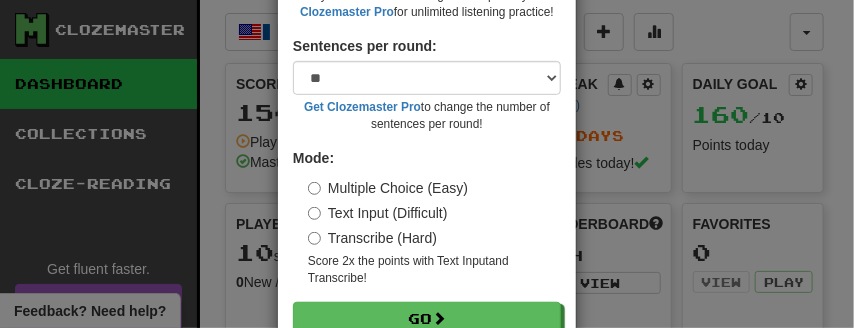 scroll, scrollTop: 320, scrollLeft: 0, axis: vertical 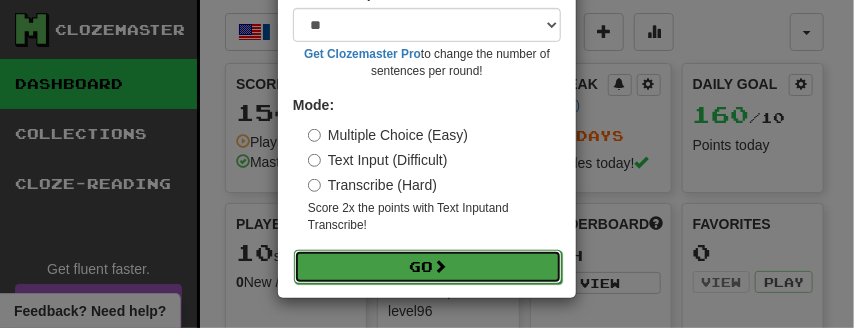 click on "Go" at bounding box center (428, 267) 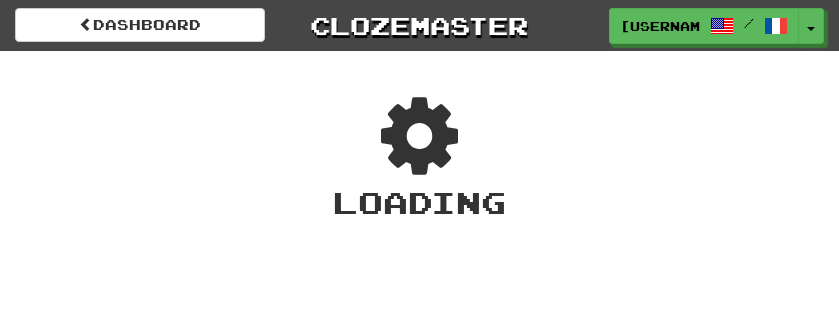 scroll, scrollTop: 0, scrollLeft: 0, axis: both 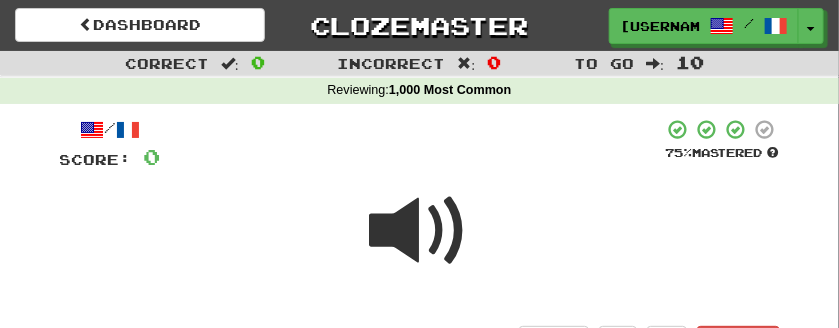 click at bounding box center (420, 231) 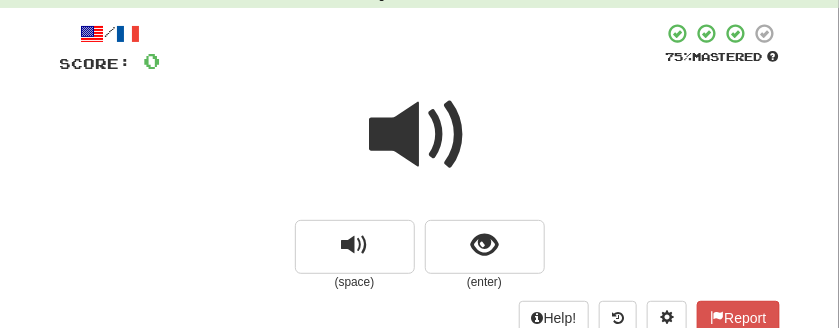 scroll, scrollTop: 200, scrollLeft: 0, axis: vertical 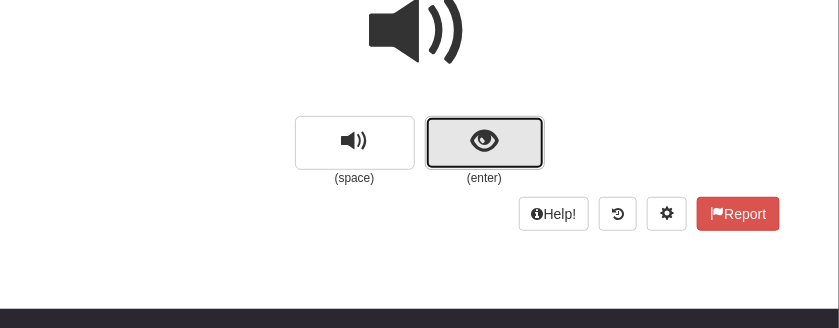click at bounding box center (485, 143) 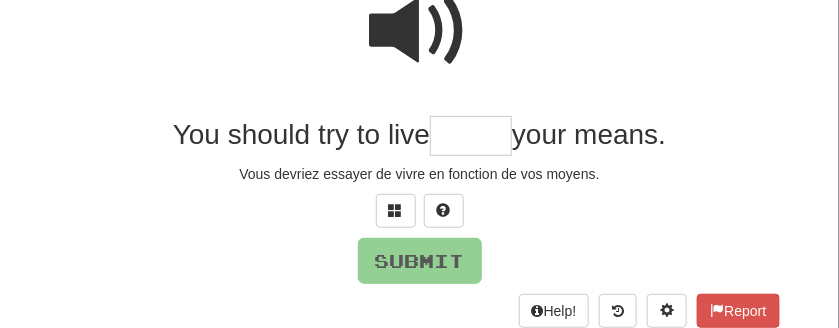 click at bounding box center [420, 31] 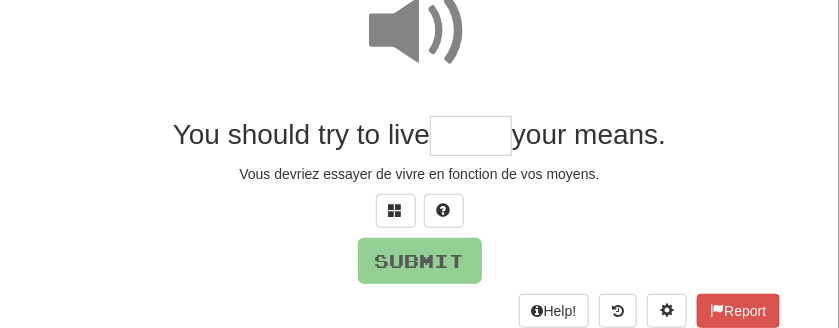 click at bounding box center (471, 136) 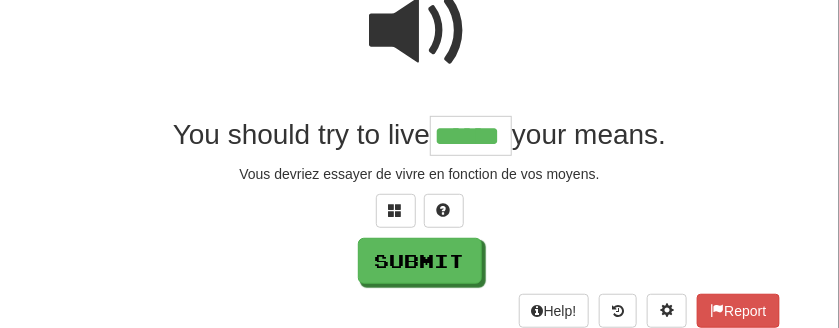 type on "******" 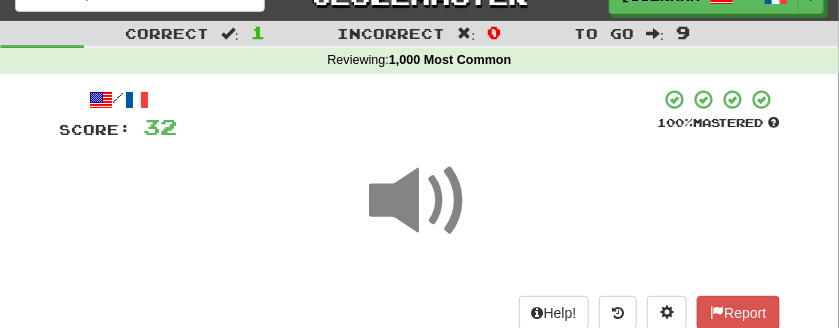 scroll, scrollTop: 101, scrollLeft: 0, axis: vertical 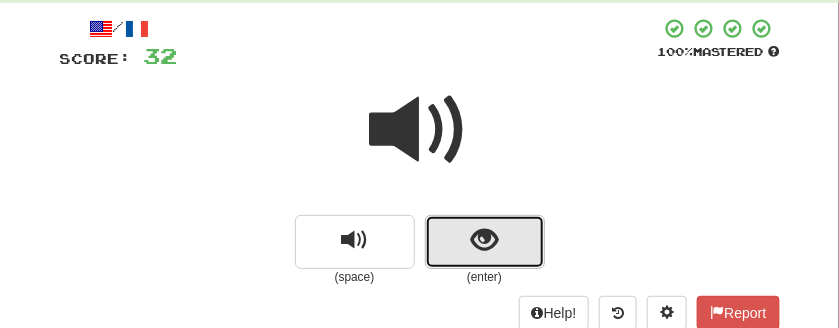 click at bounding box center (485, 242) 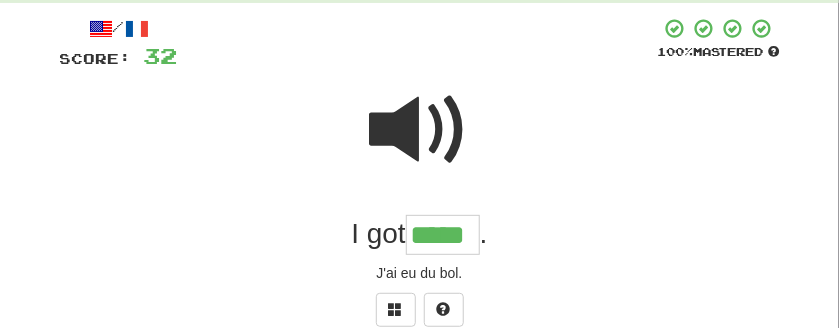 type on "*****" 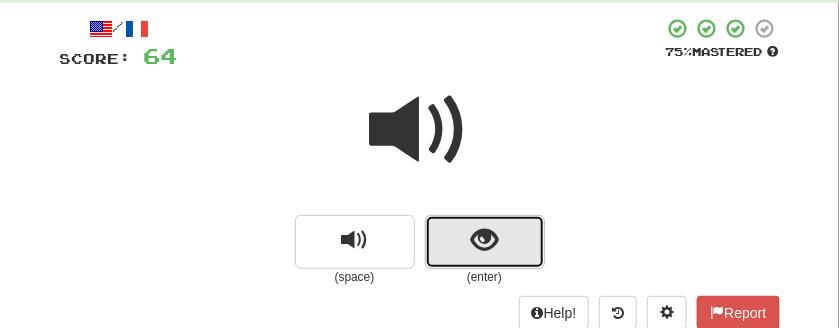 click at bounding box center (485, 242) 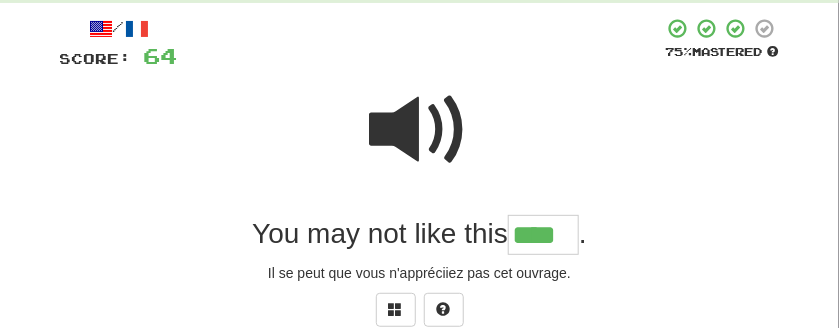 type on "****" 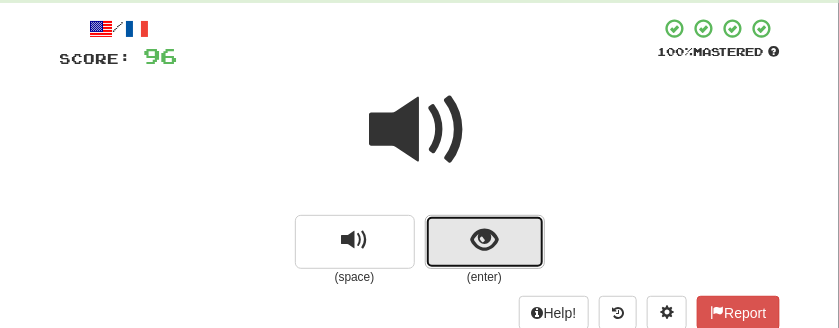 click at bounding box center (485, 242) 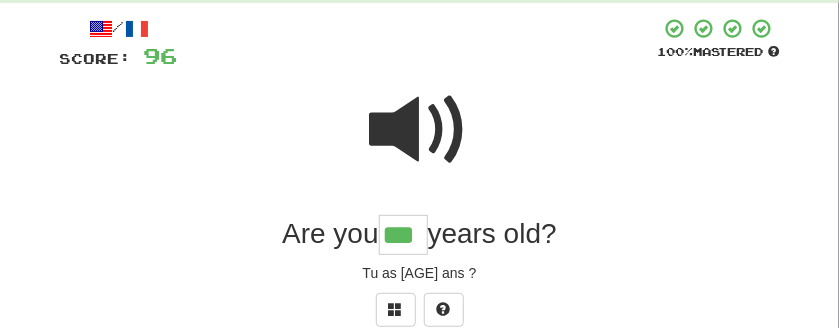 type on "***" 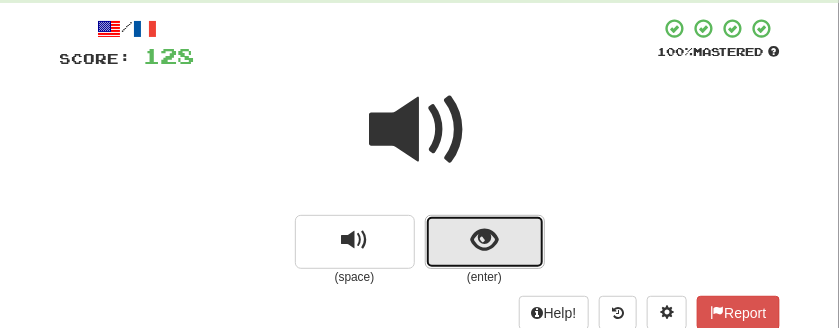 click at bounding box center [485, 242] 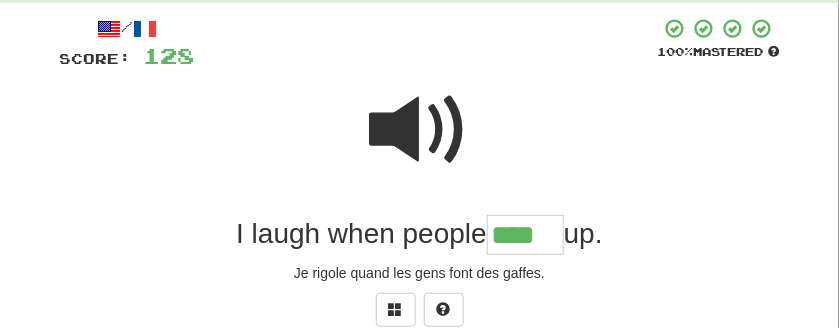 type on "****" 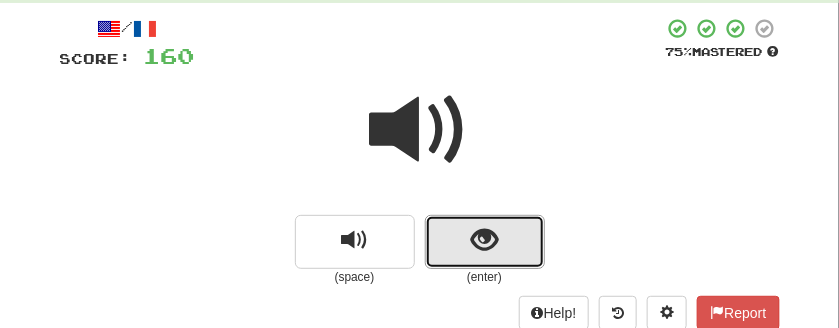 click at bounding box center [485, 242] 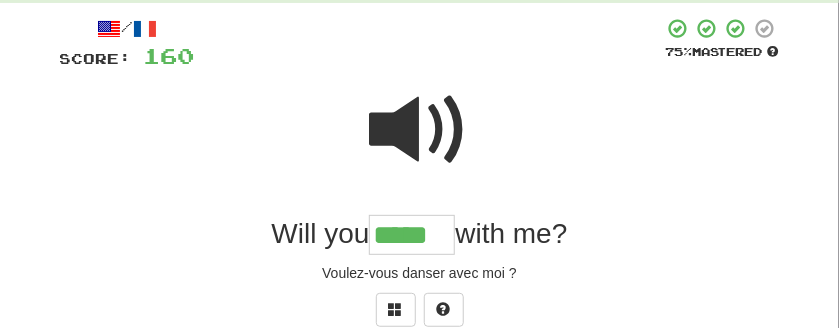 type on "*****" 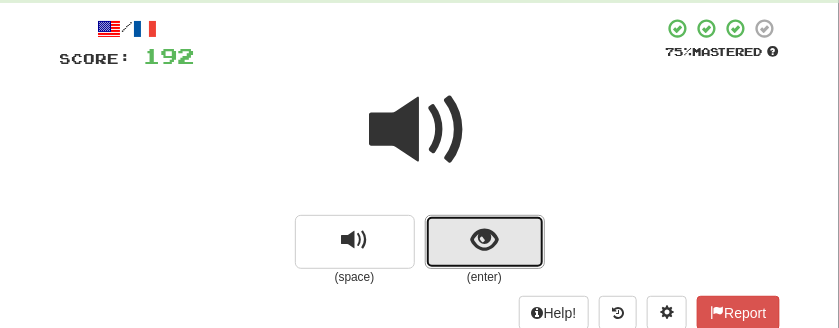 click at bounding box center (485, 242) 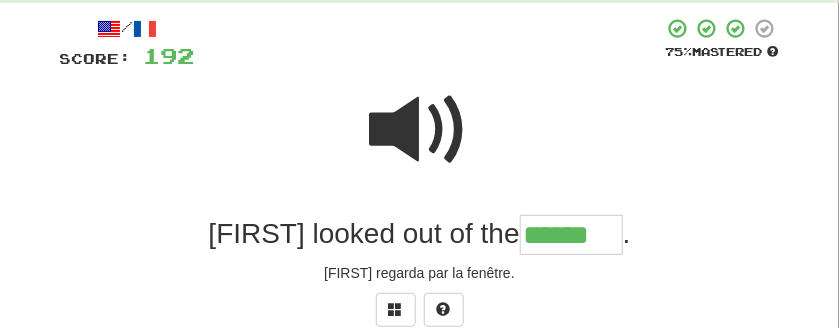 type on "******" 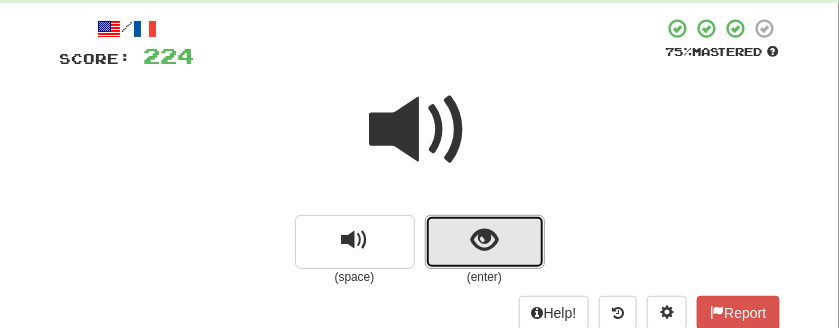 click at bounding box center (485, 242) 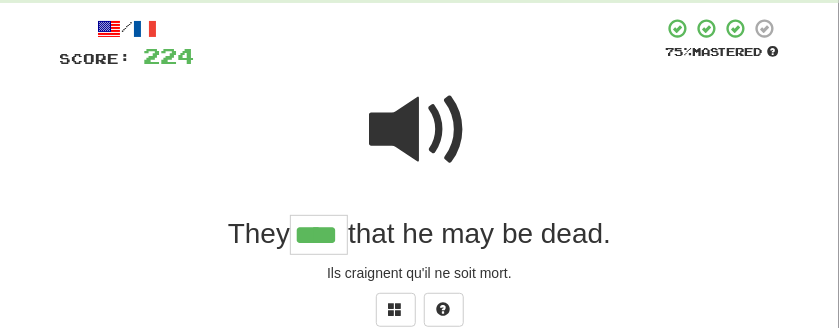 type on "****" 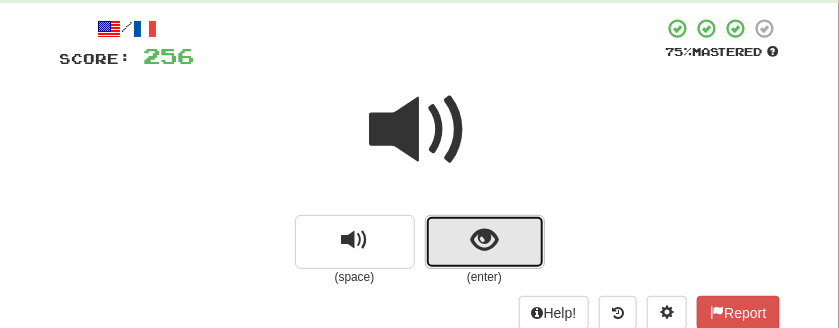 click at bounding box center [485, 242] 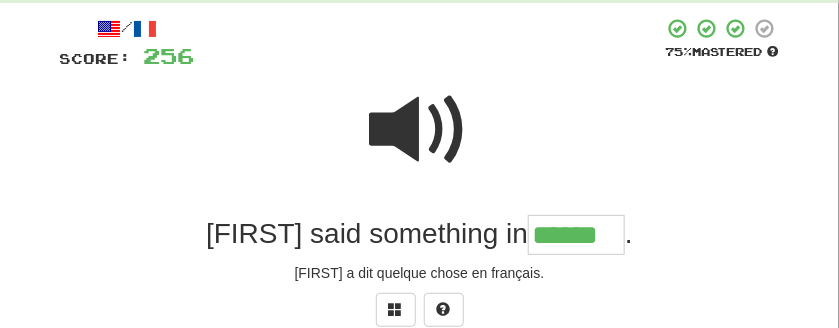 type on "******" 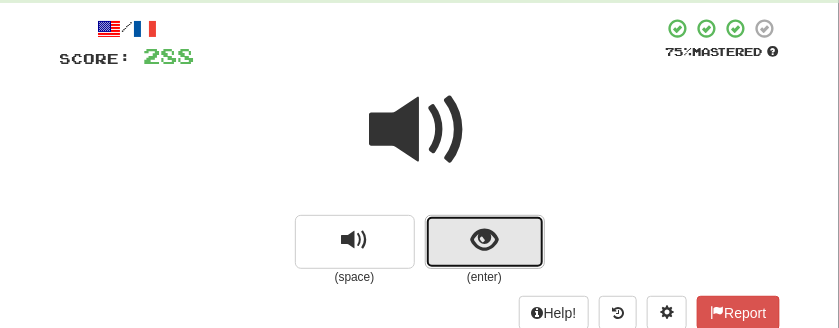 click at bounding box center [485, 242] 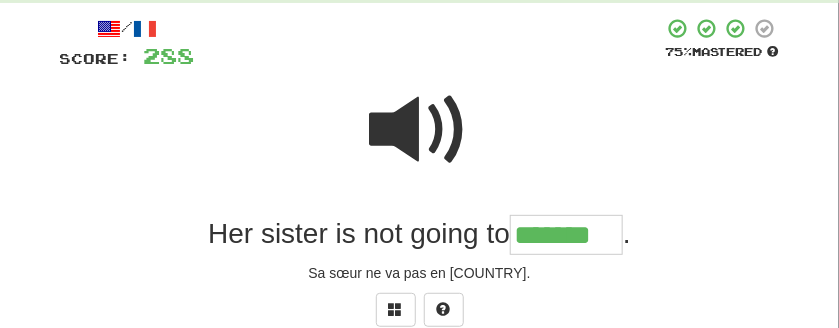 type on "*******" 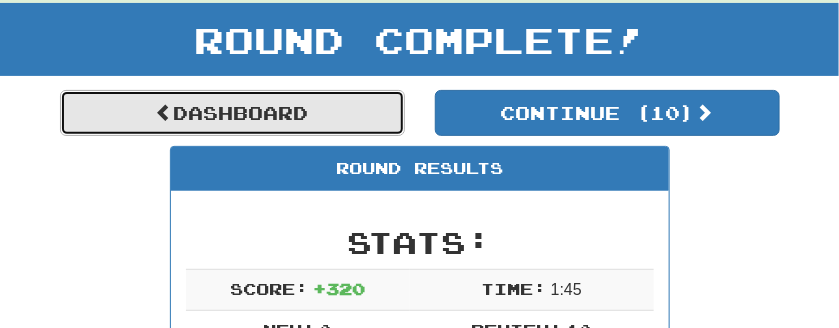 click on "Dashboard" at bounding box center [232, 113] 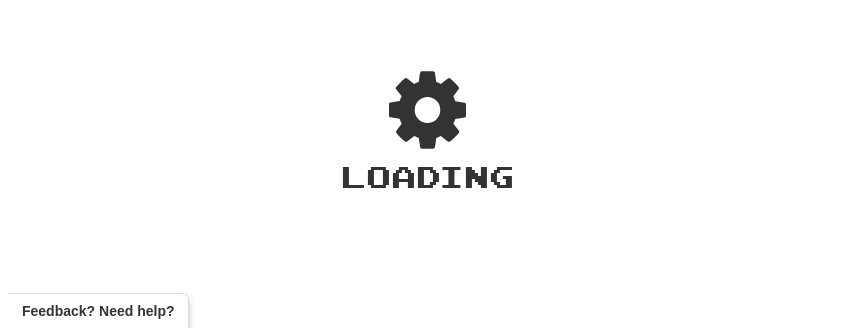 scroll, scrollTop: 0, scrollLeft: 0, axis: both 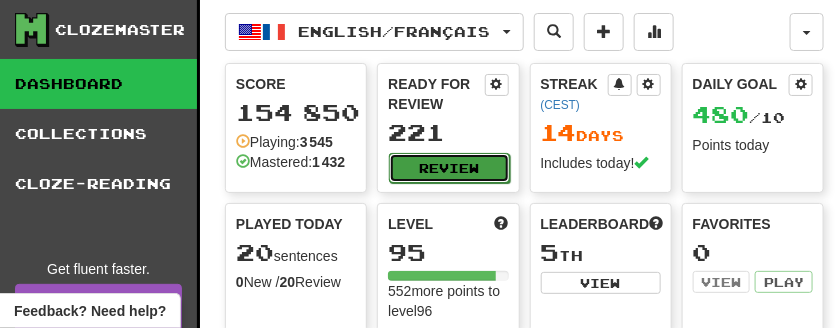 click on "Review" at bounding box center [449, 168] 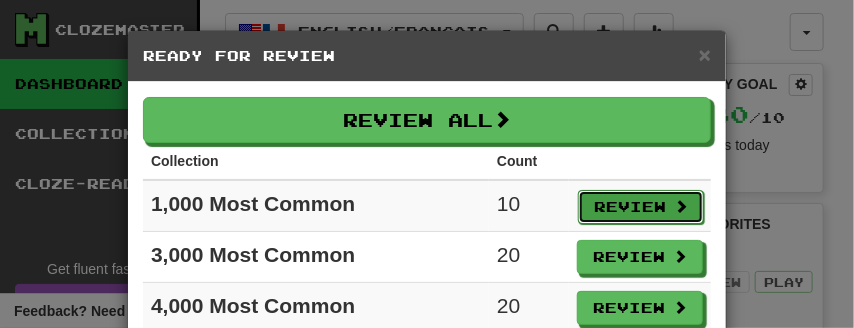 click on "Review" at bounding box center (641, 207) 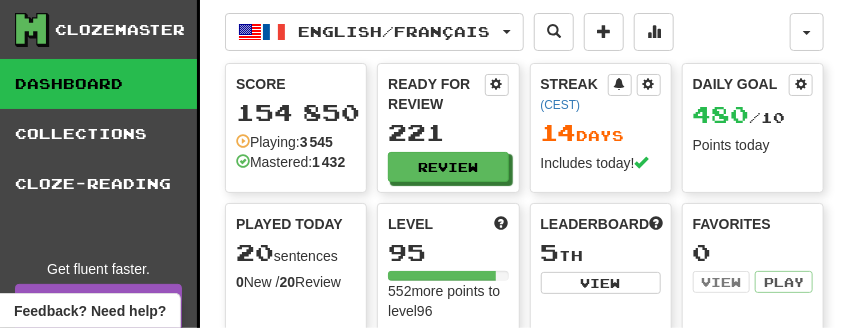 select on "**" 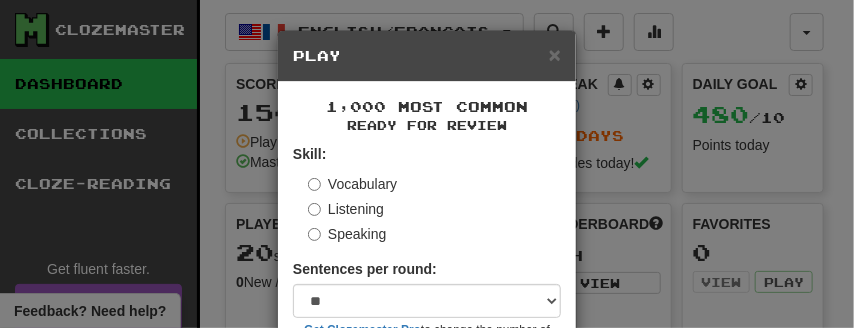 scroll, scrollTop: 233, scrollLeft: 0, axis: vertical 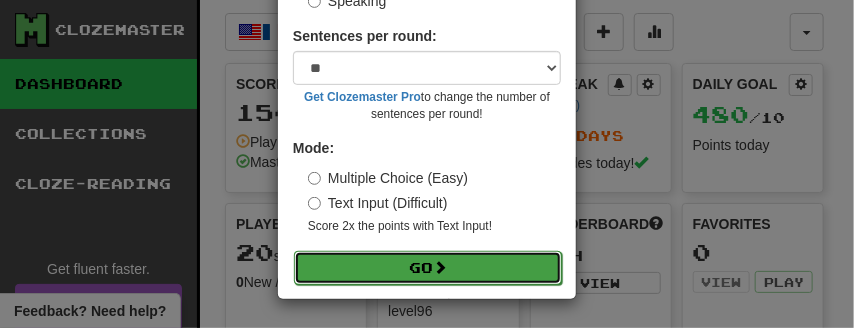 click on "Go" at bounding box center [428, 268] 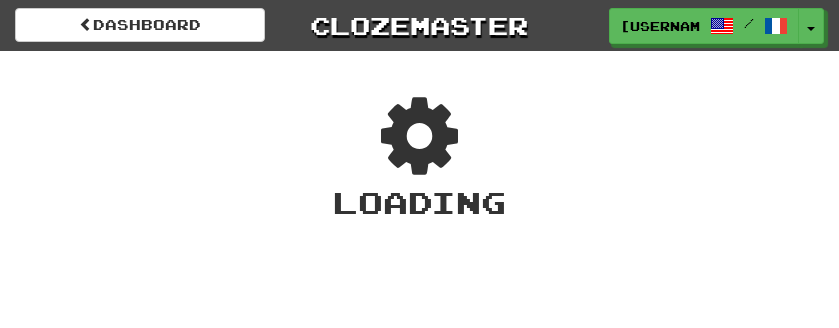 scroll, scrollTop: 0, scrollLeft: 0, axis: both 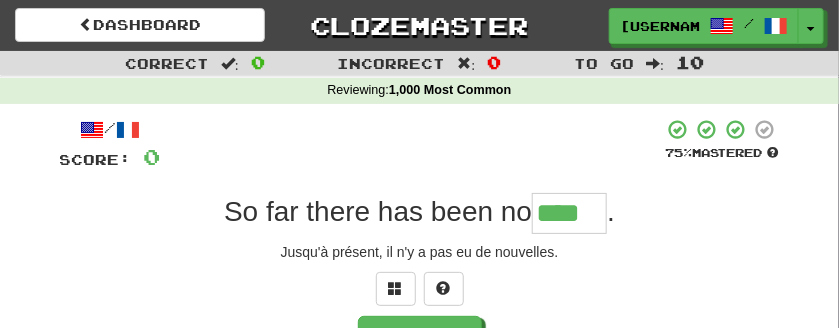 type on "****" 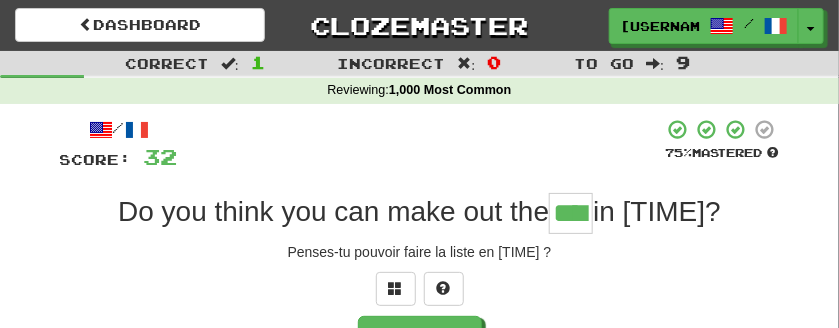 type on "****" 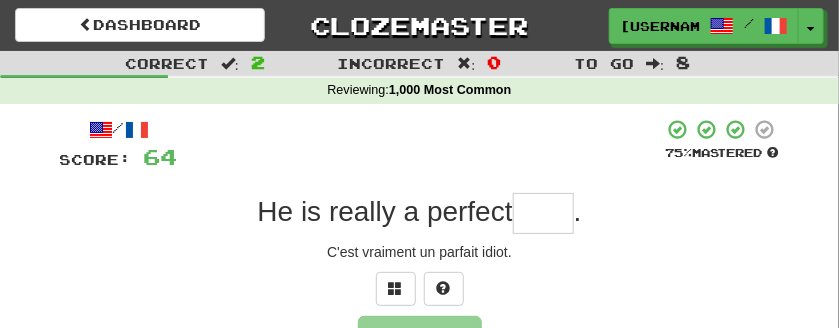 type on "*" 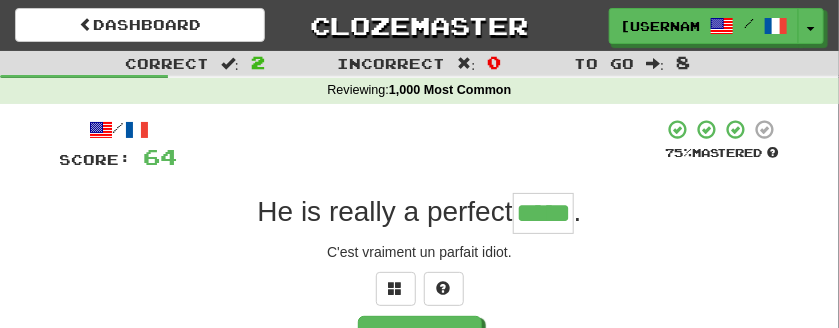 type on "*****" 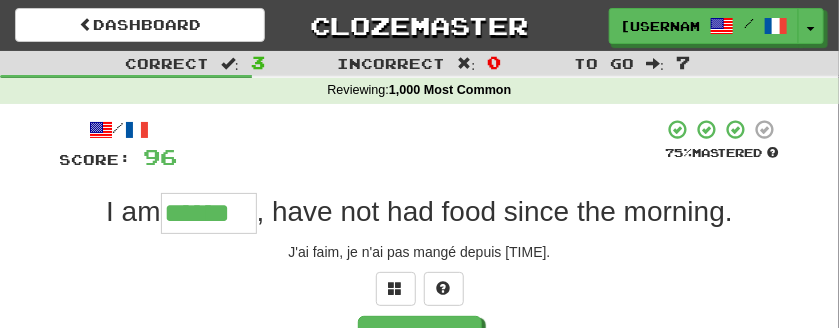 type on "******" 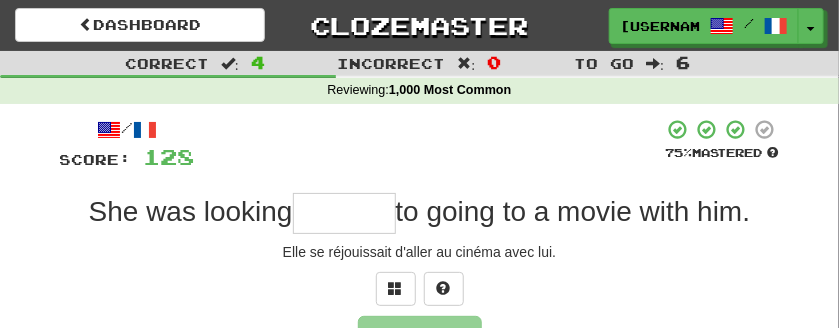 type on "*" 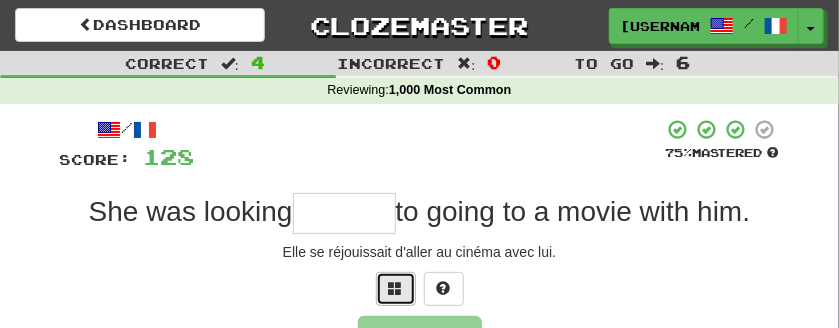 click at bounding box center (396, 289) 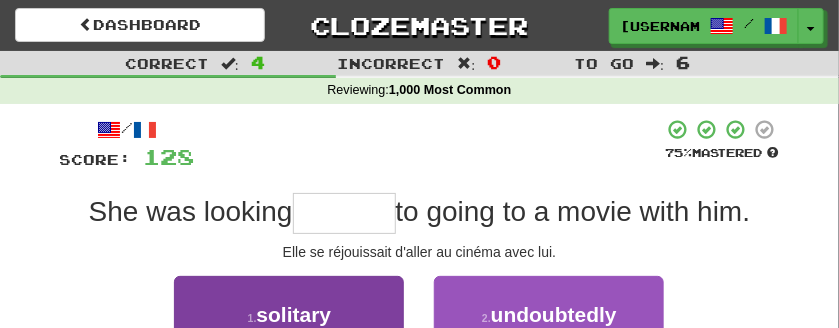 scroll, scrollTop: 100, scrollLeft: 0, axis: vertical 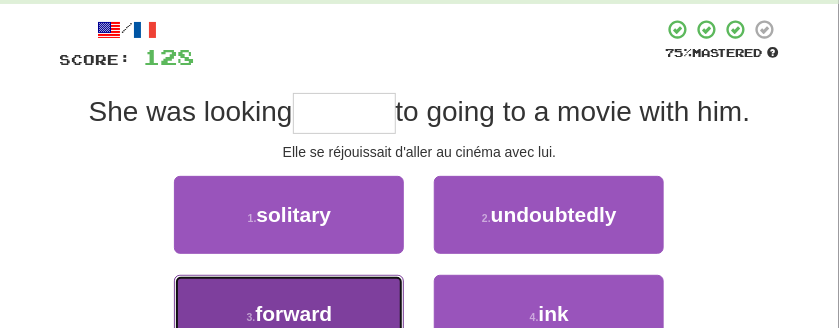 click on "3 .  forward" at bounding box center [289, 314] 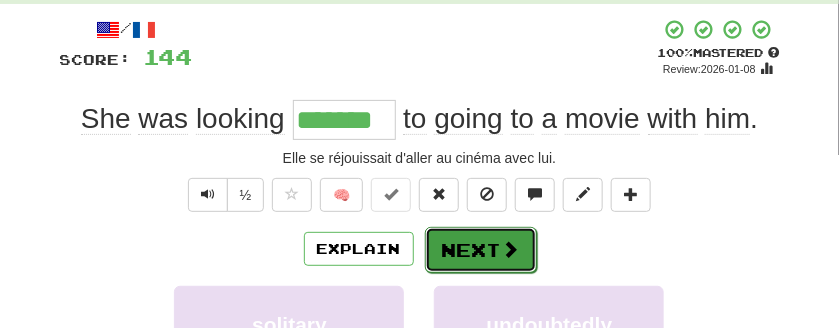 click on "Next" at bounding box center [481, 250] 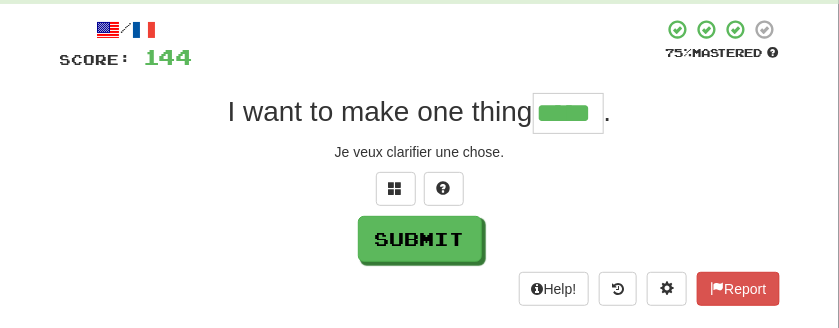type on "*****" 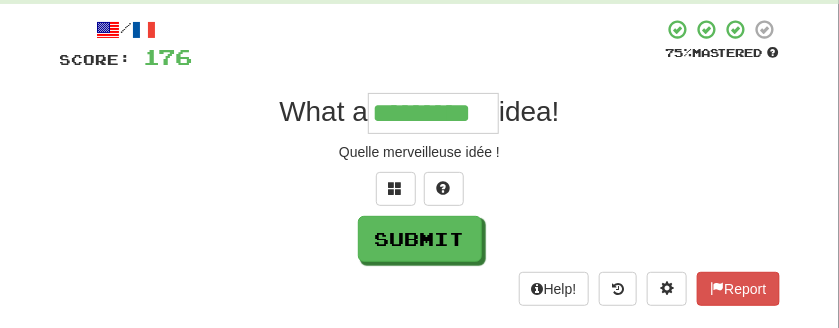 type on "*********" 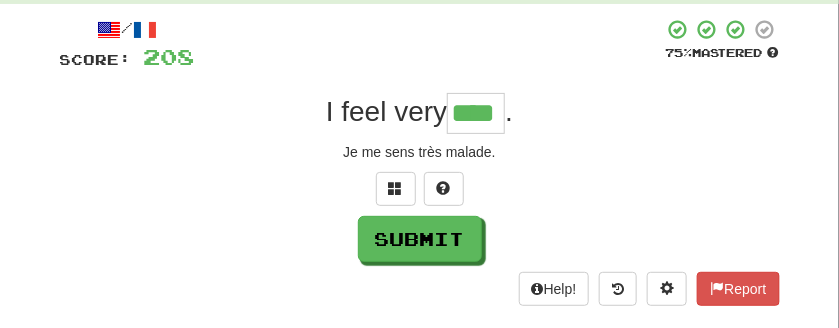 type on "****" 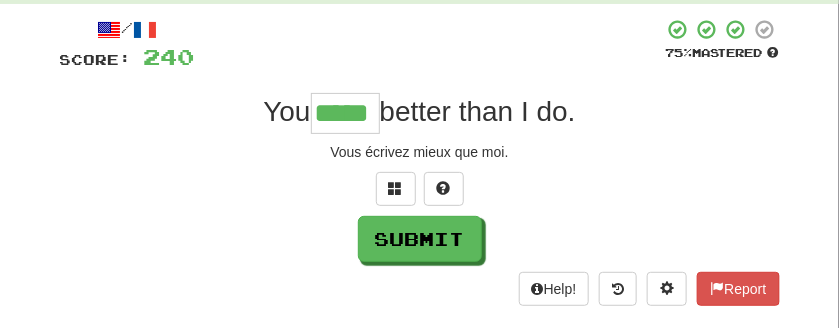 type on "*****" 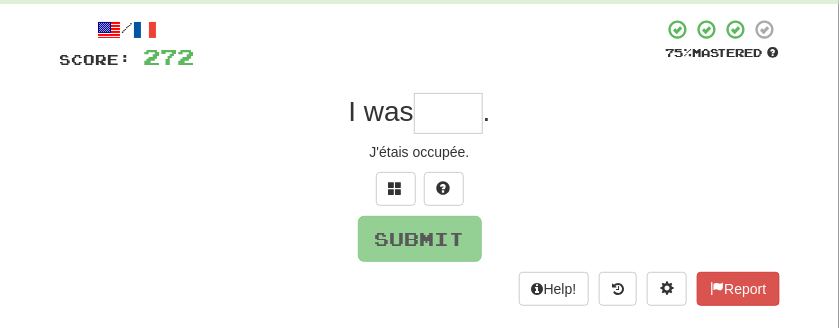 type on "*" 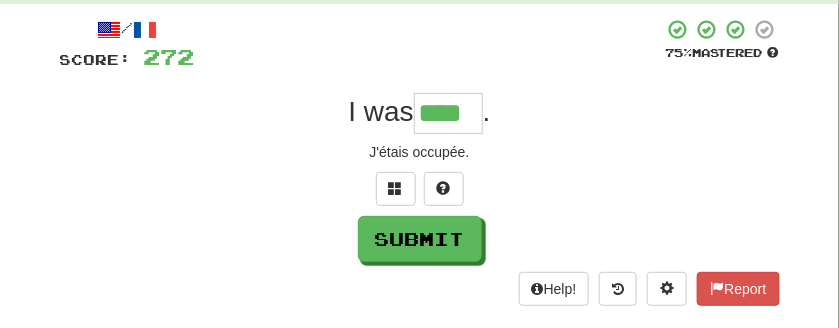 type on "****" 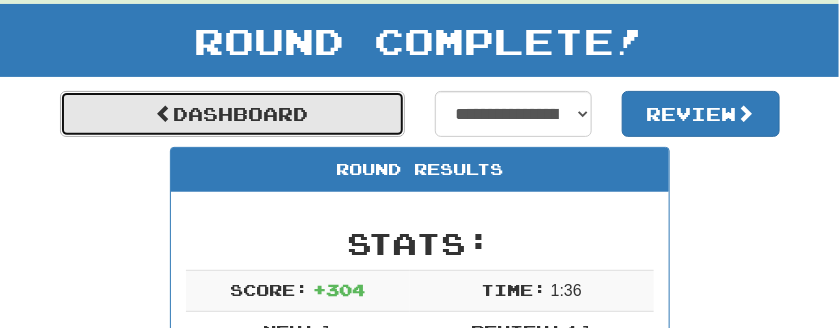 click on "Dashboard" at bounding box center [232, 114] 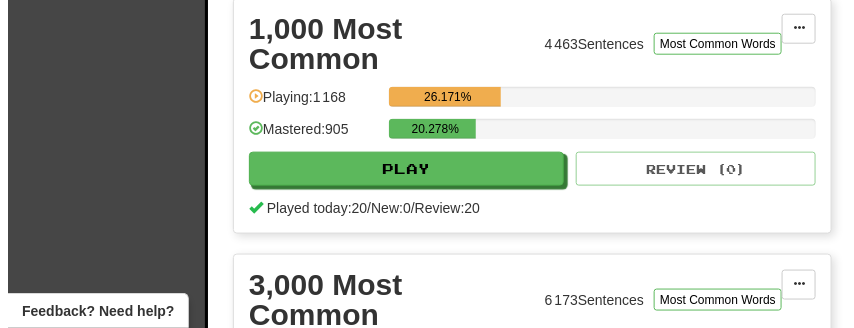 scroll, scrollTop: 500, scrollLeft: 0, axis: vertical 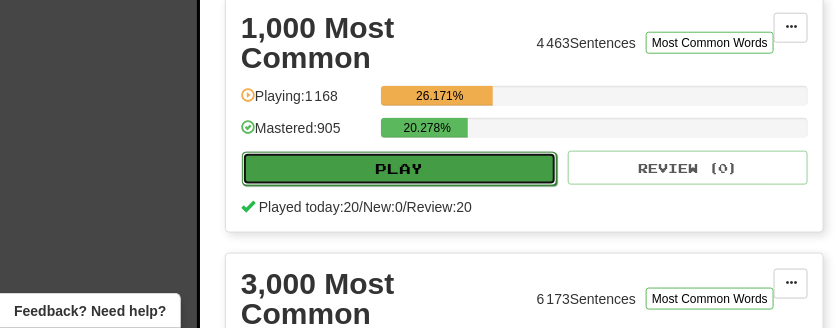 click on "Play" at bounding box center [399, 169] 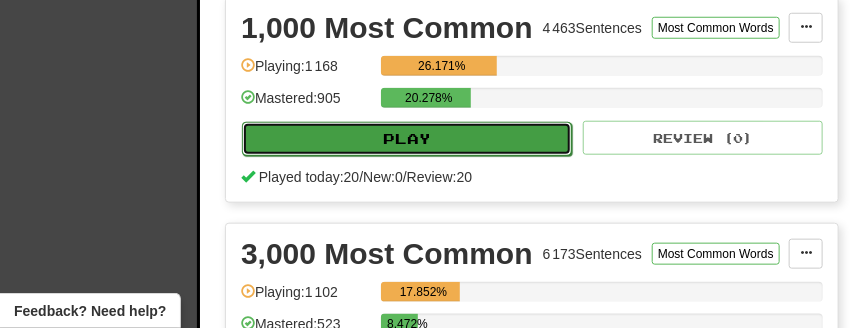select on "**" 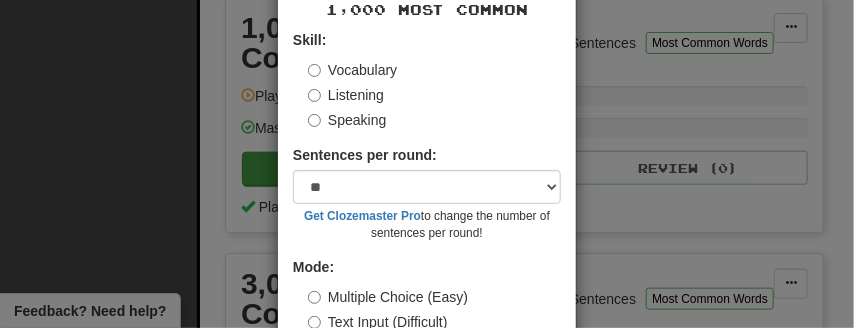 scroll, scrollTop: 216, scrollLeft: 0, axis: vertical 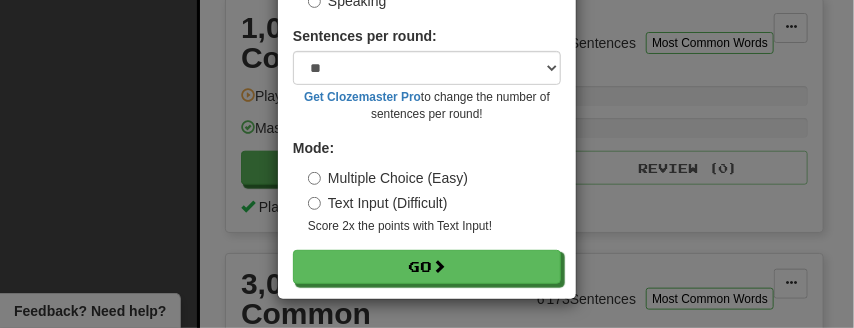 click on "Multiple Choice (Easy)" at bounding box center [388, 178] 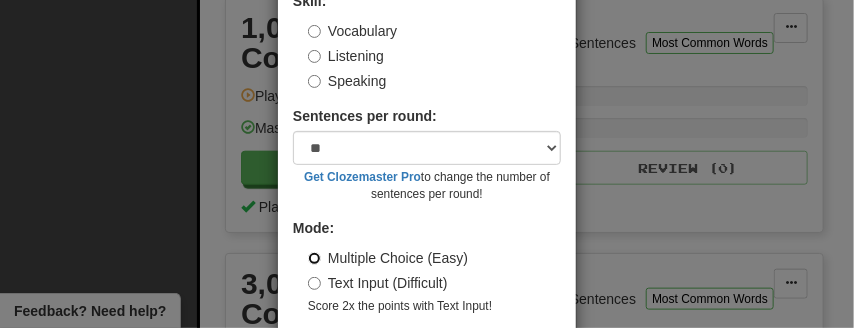 scroll, scrollTop: 216, scrollLeft: 0, axis: vertical 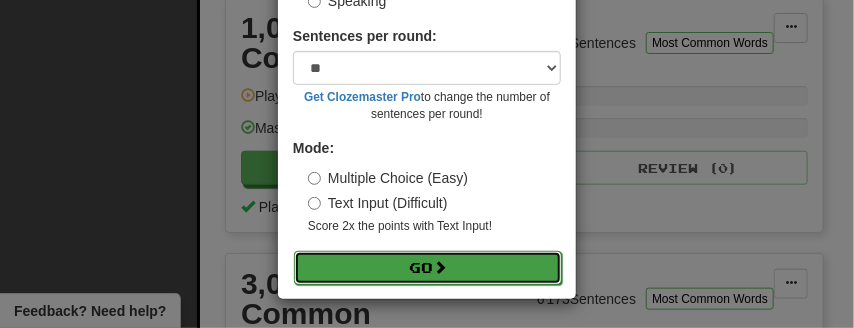 click on "Go" at bounding box center [428, 268] 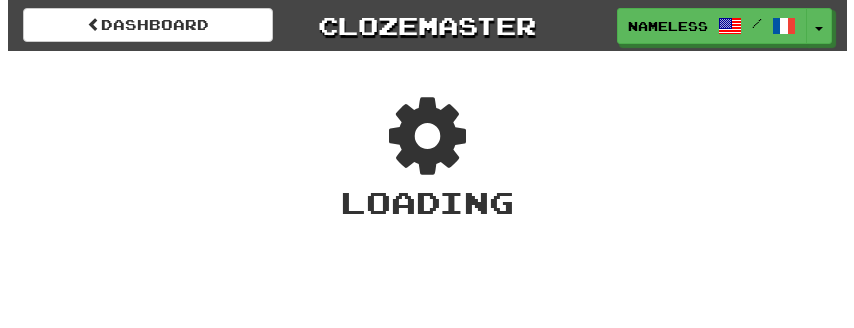 scroll, scrollTop: 0, scrollLeft: 0, axis: both 